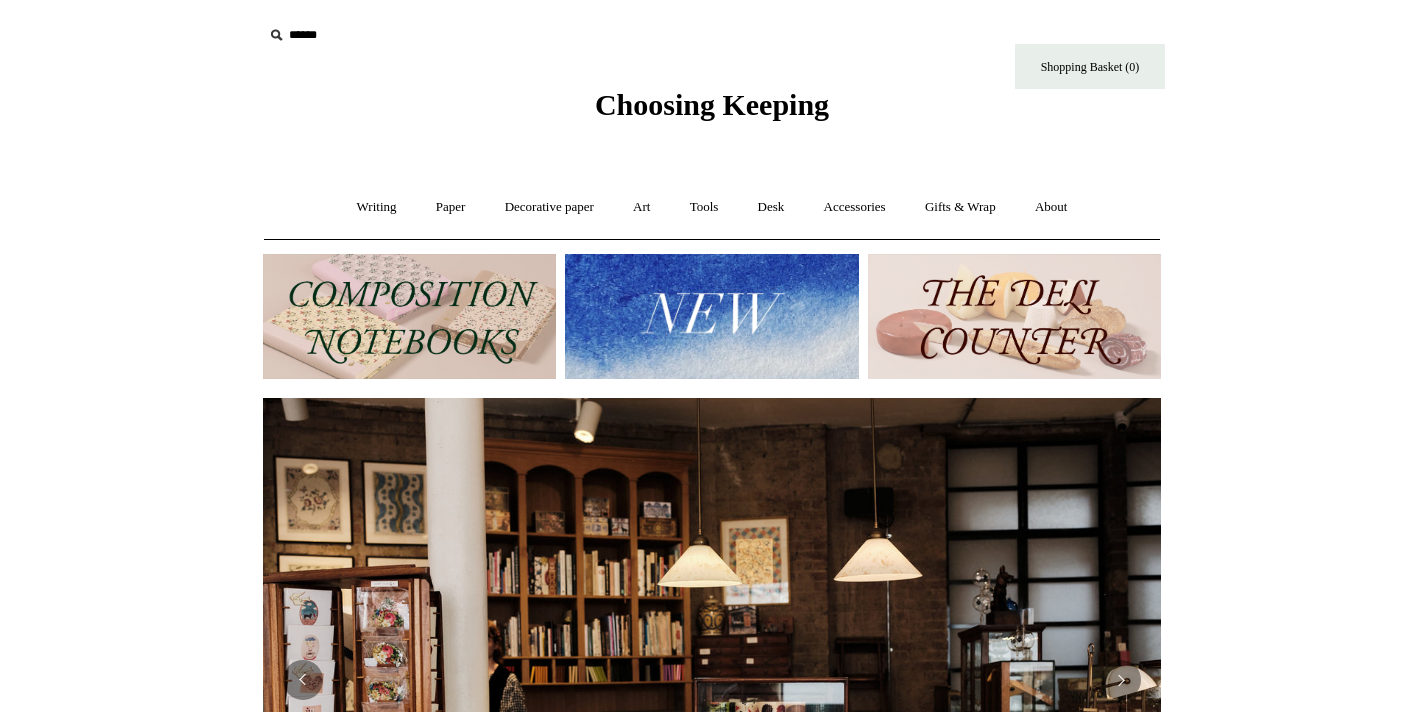 scroll, scrollTop: 0, scrollLeft: 0, axis: both 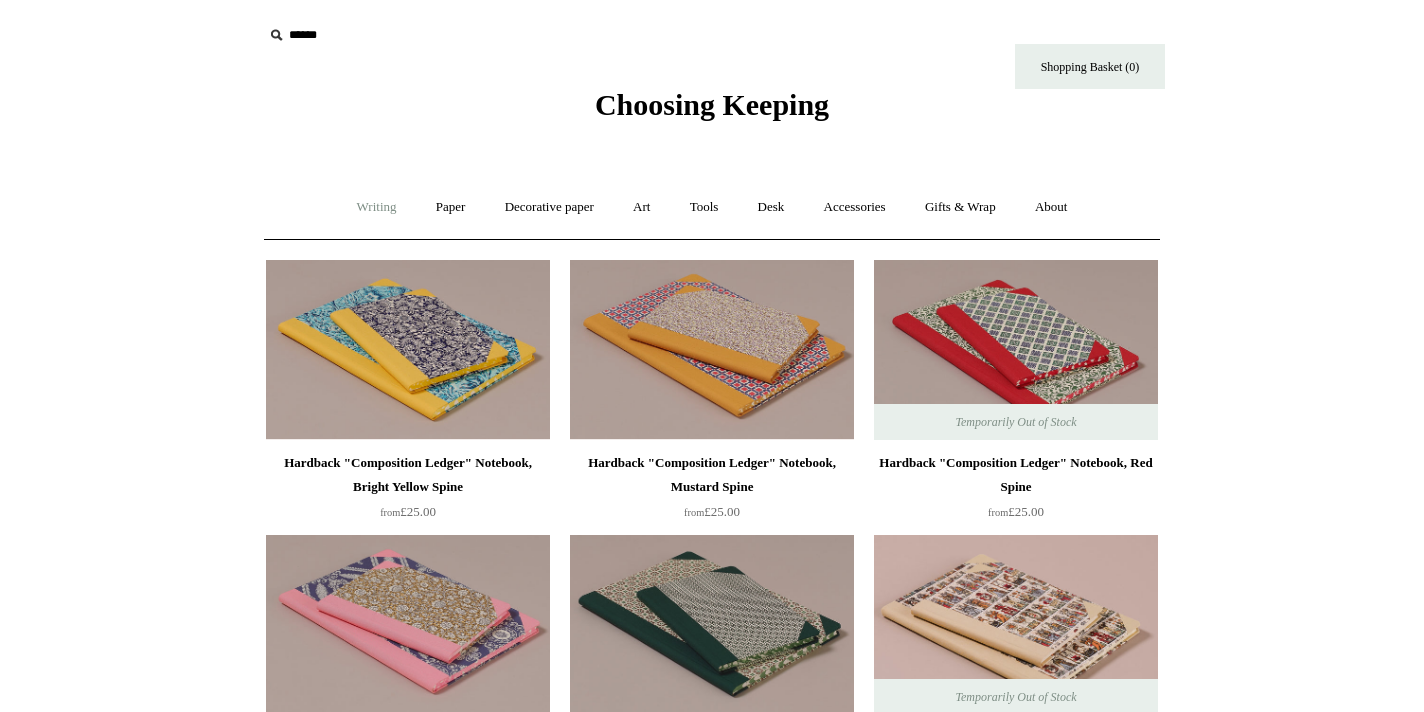 click on "Writing +" at bounding box center [377, 207] 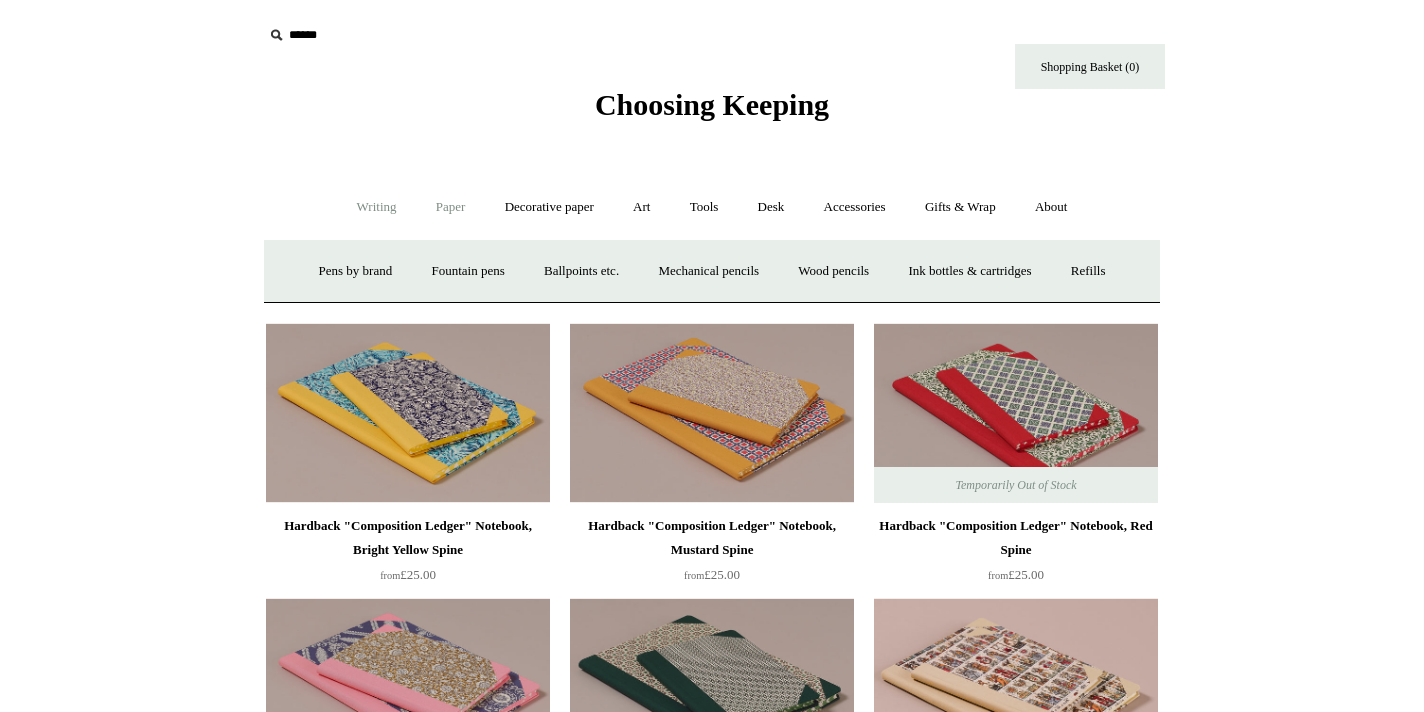 click on "Paper +" at bounding box center (451, 207) 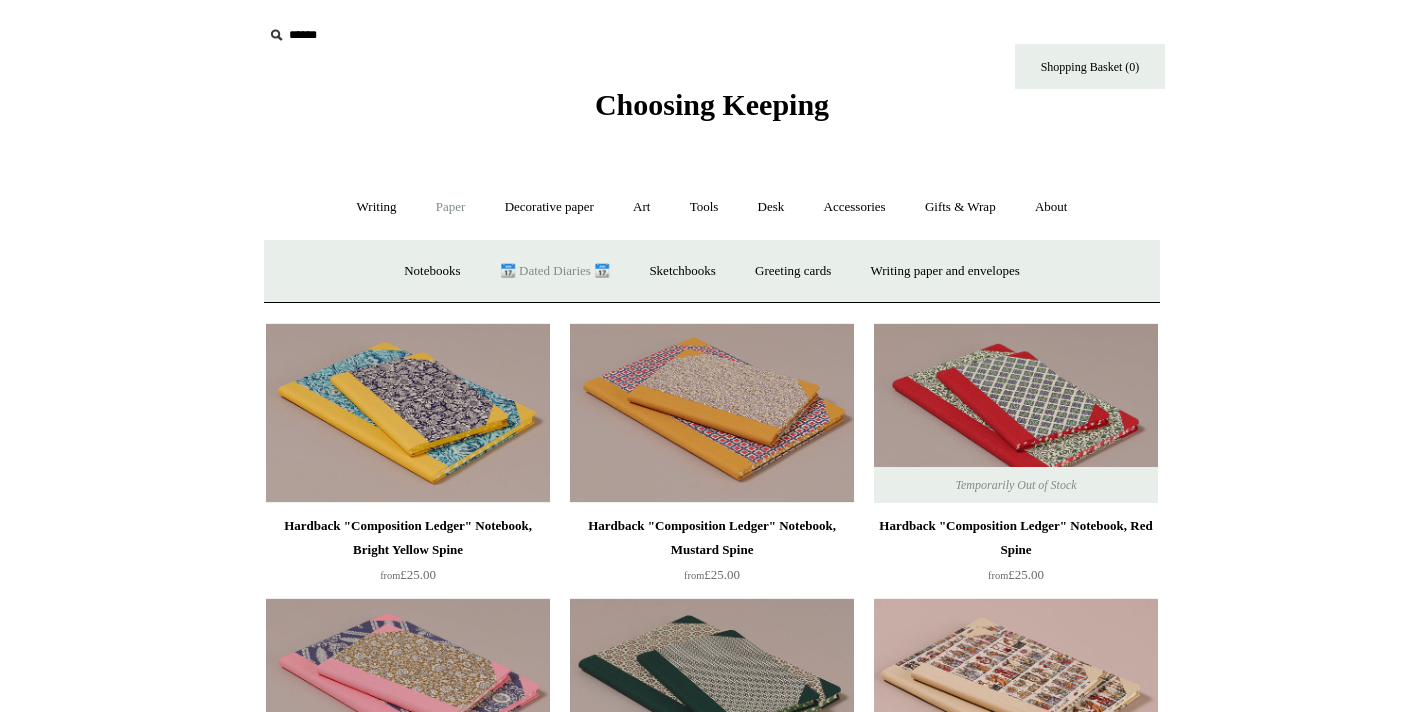 click on "📆 Dated Diaries 📆" at bounding box center [555, 271] 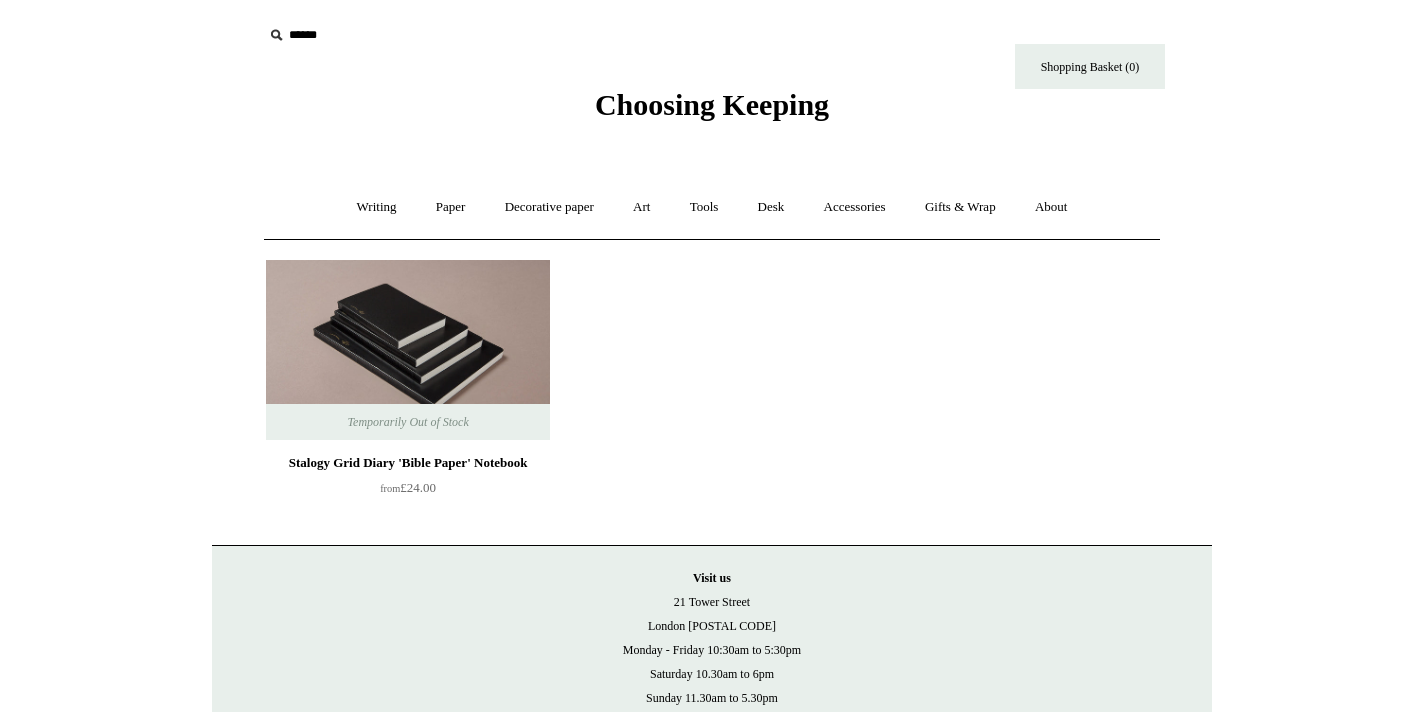 scroll, scrollTop: 0, scrollLeft: 0, axis: both 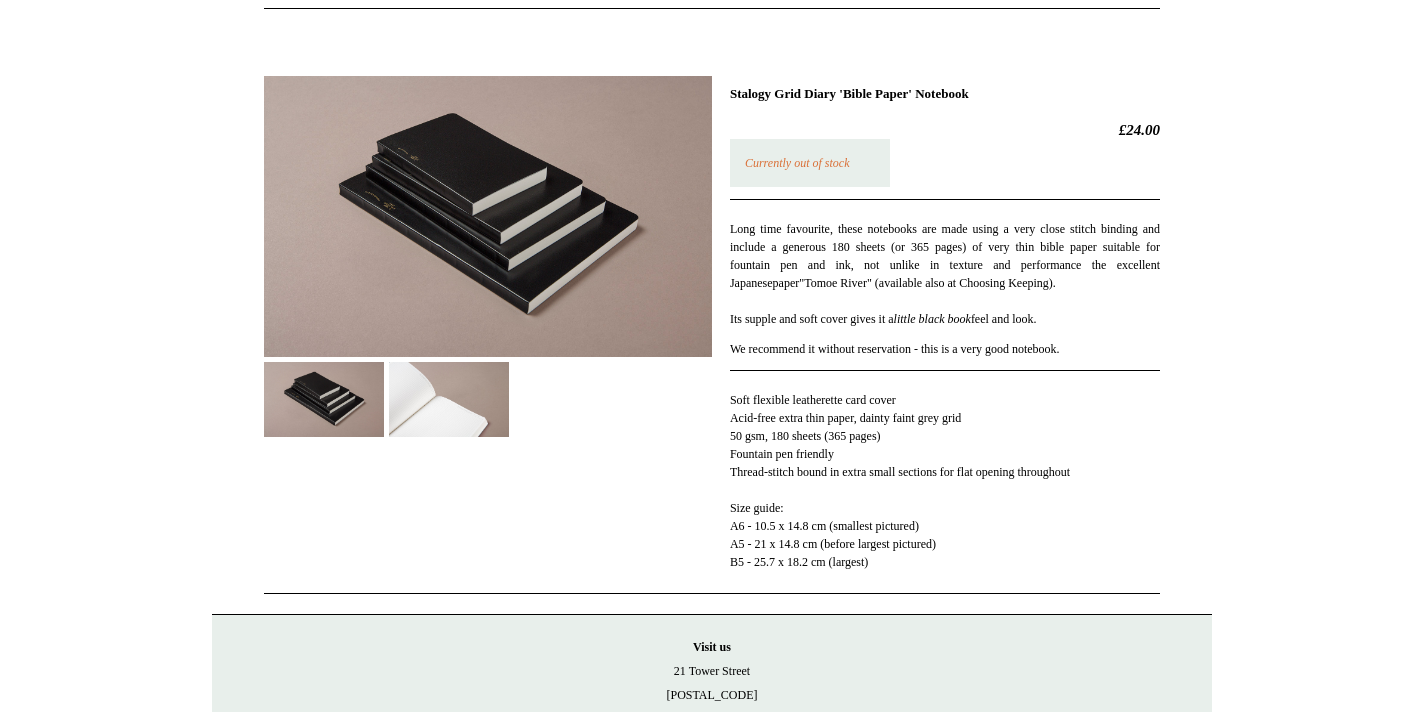 click at bounding box center [488, 216] 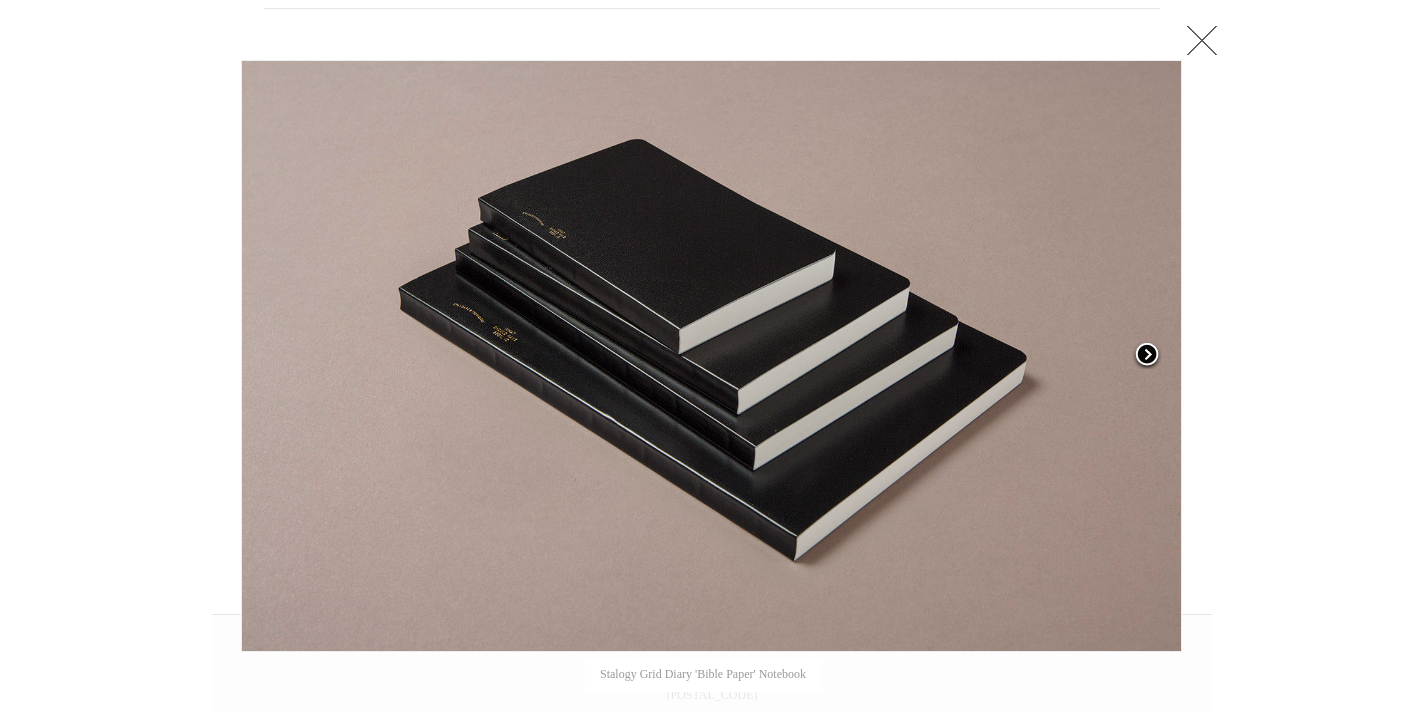 click at bounding box center (1017, 356) 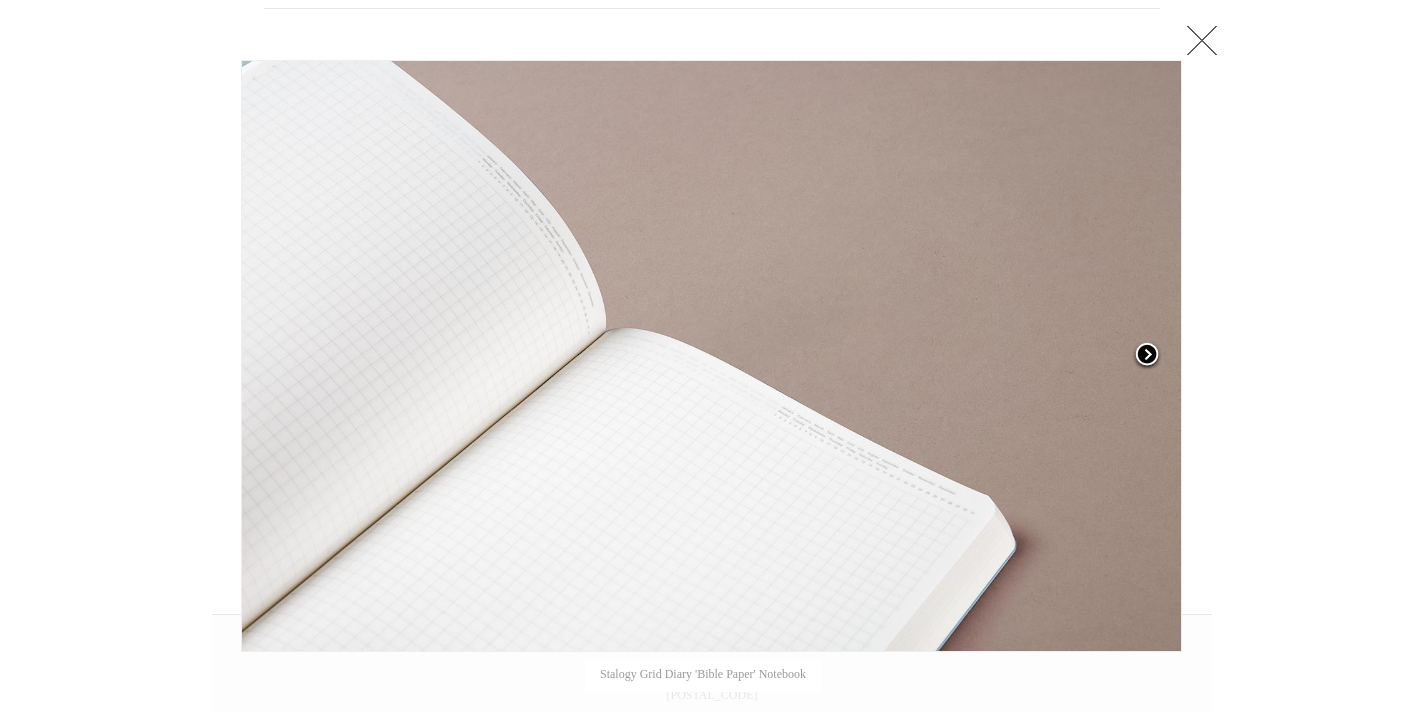 click at bounding box center (1147, 356) 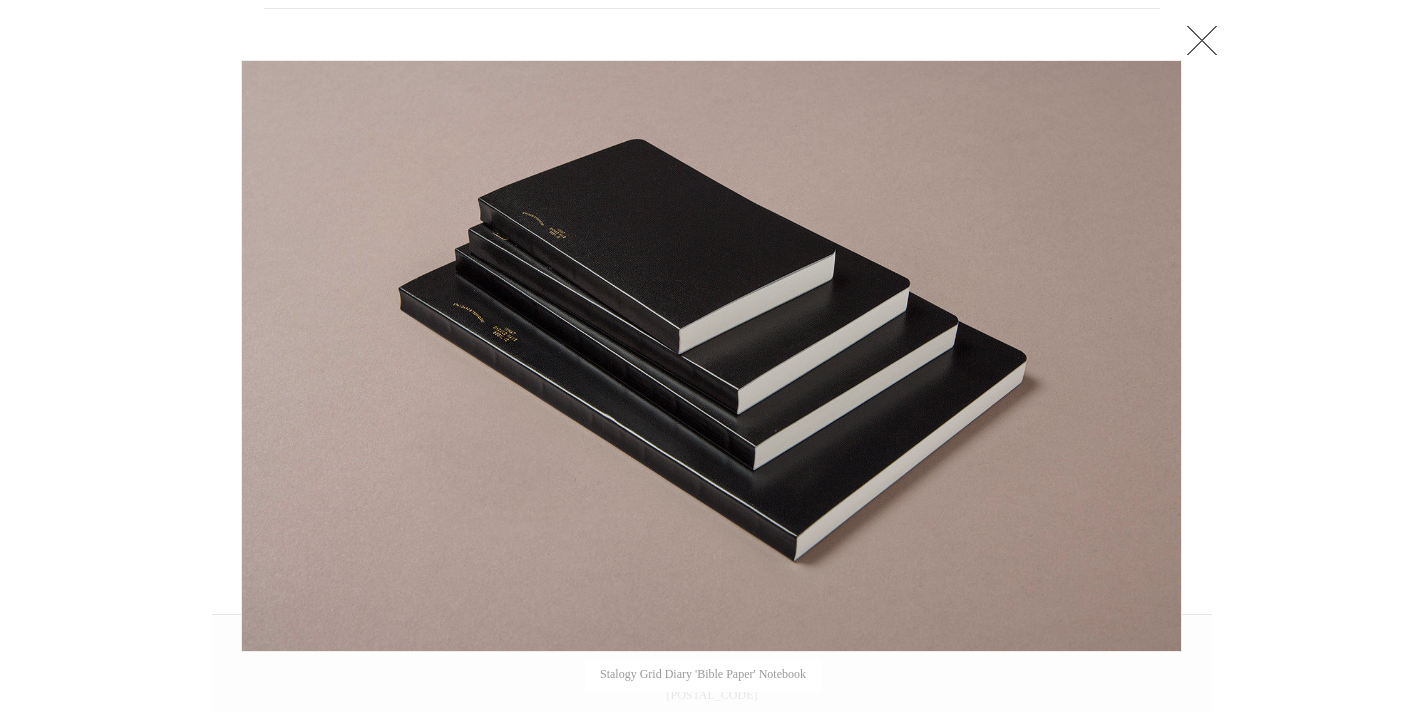 click at bounding box center (1202, 40) 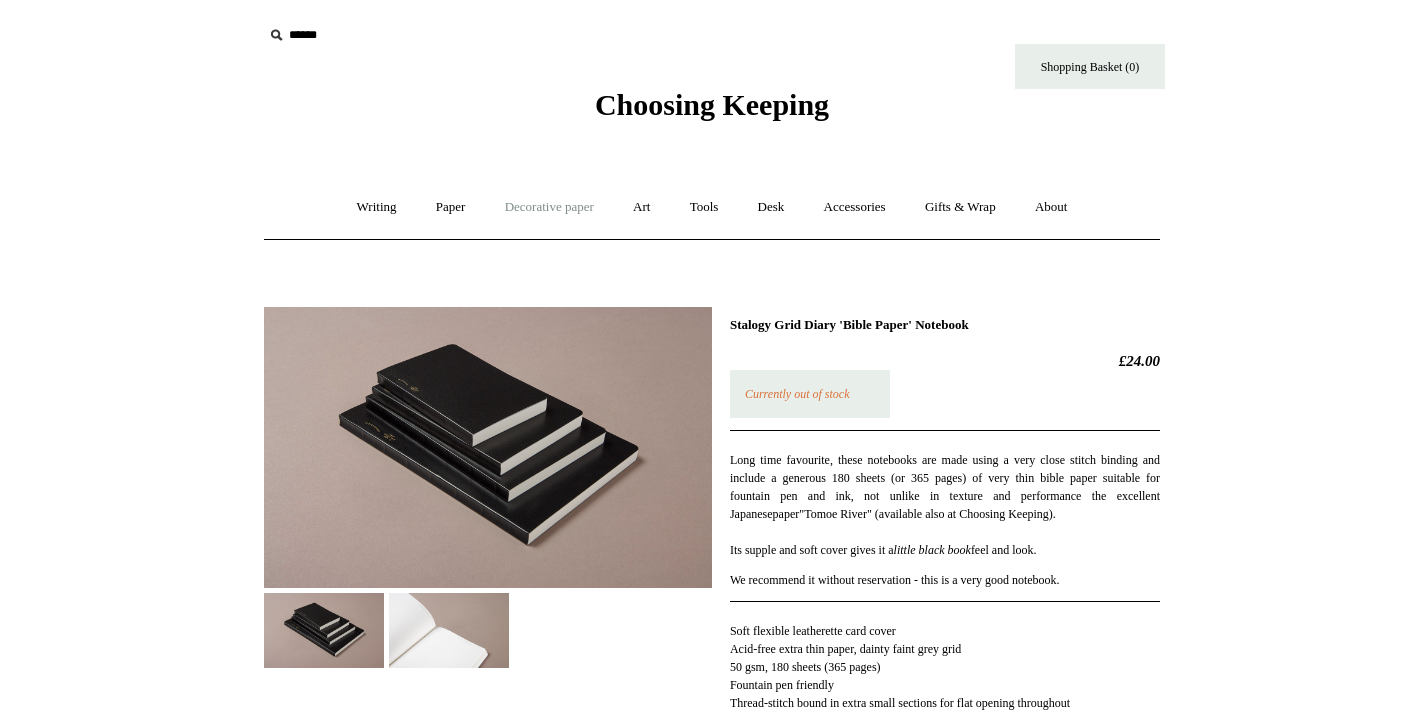 scroll, scrollTop: 0, scrollLeft: 0, axis: both 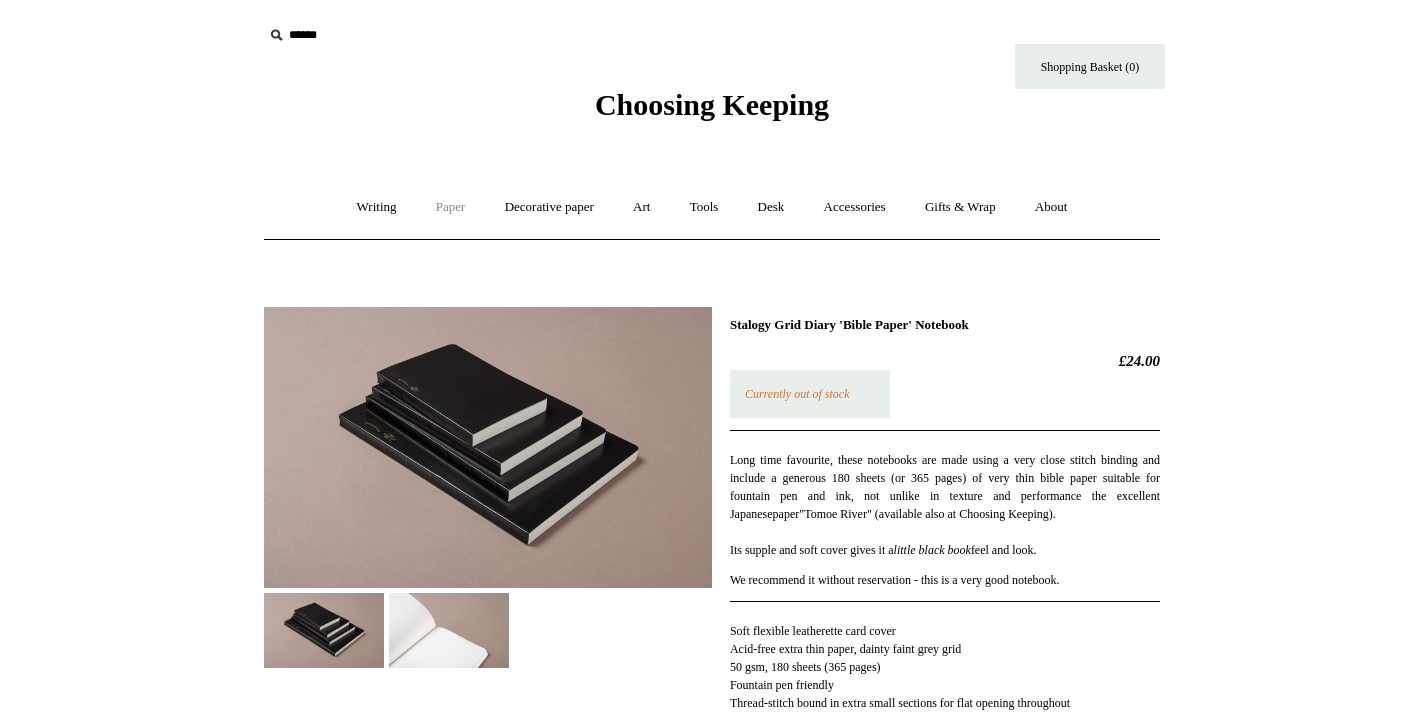 click on "Paper +" at bounding box center (451, 207) 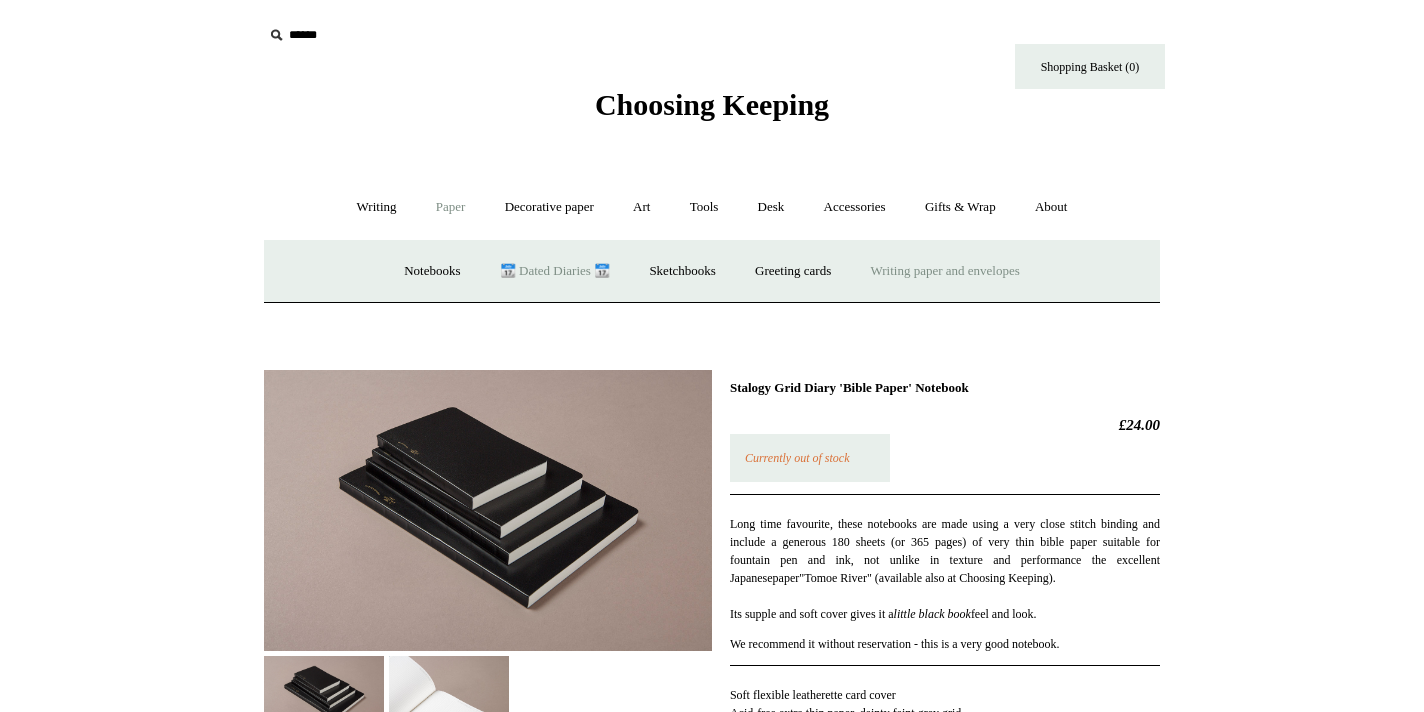 click on "Writing paper and envelopes +" at bounding box center (945, 271) 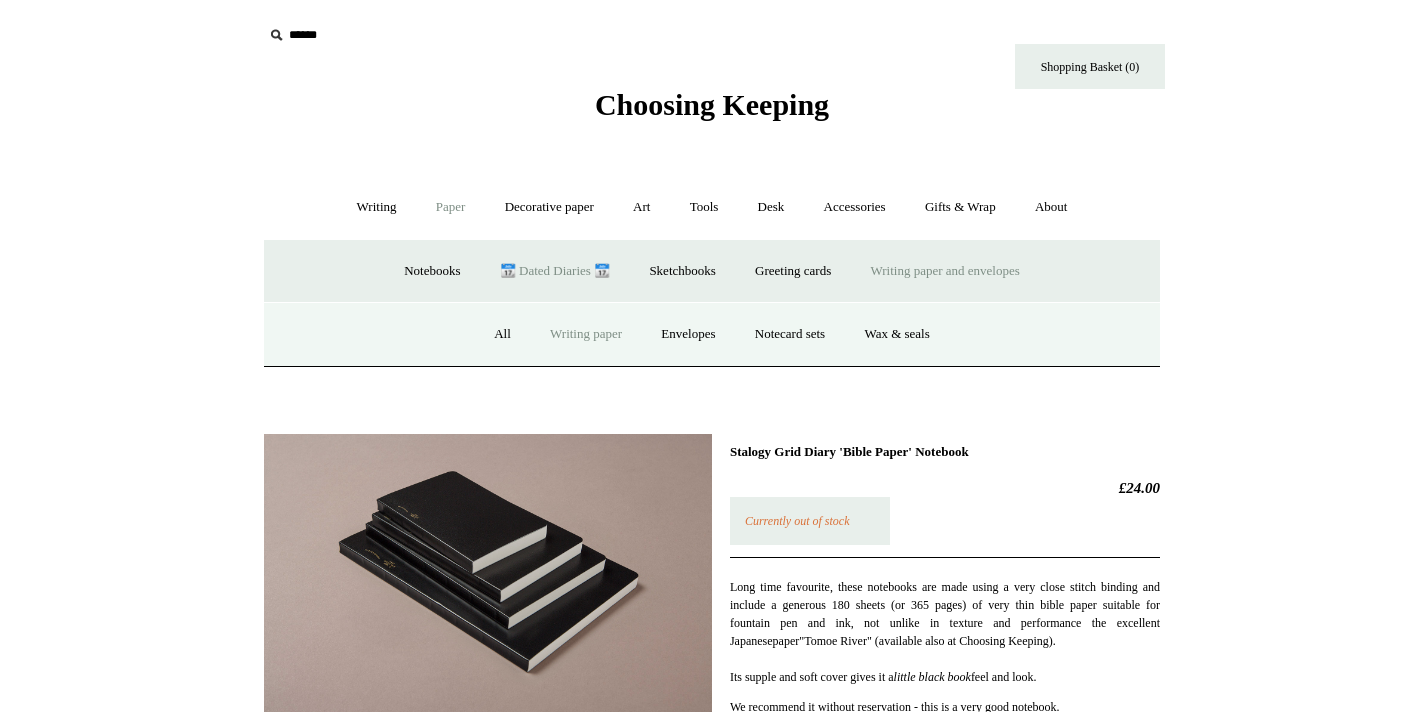 click on "Writing paper" at bounding box center [586, 334] 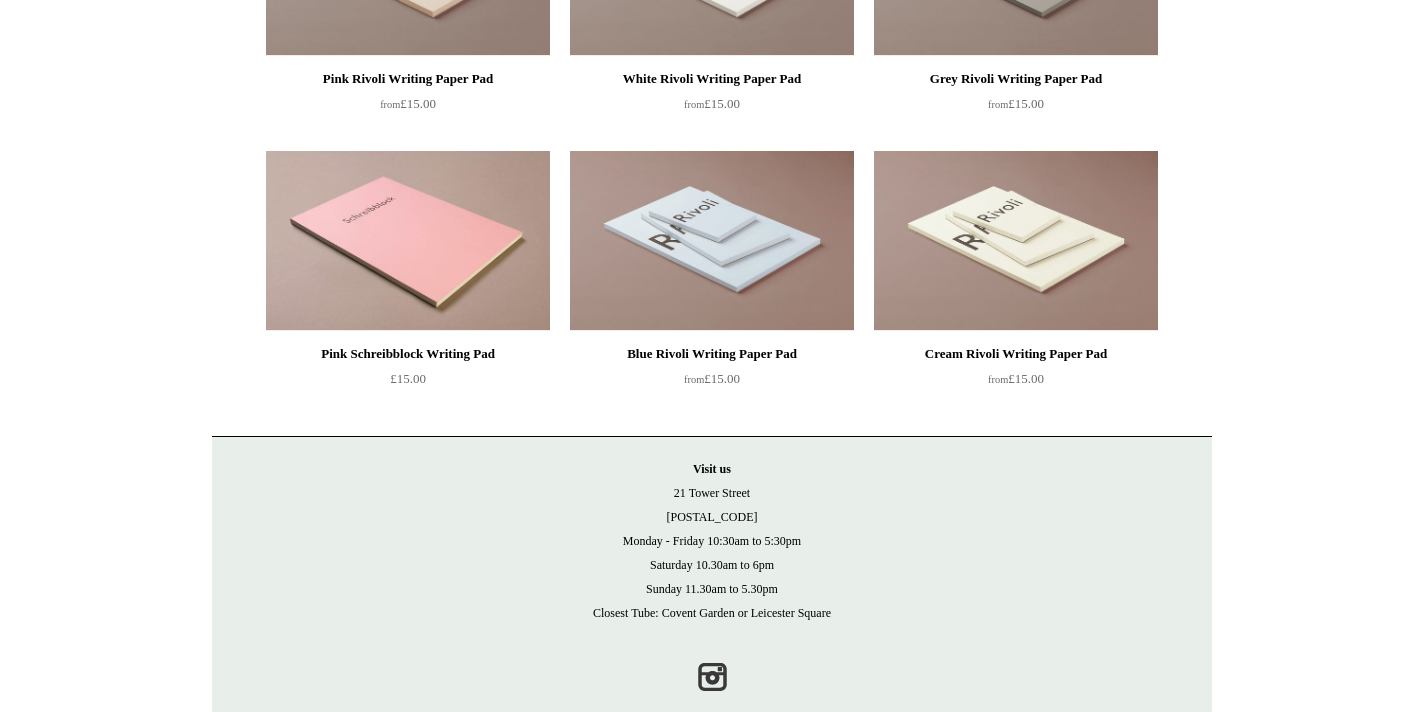 scroll, scrollTop: 396, scrollLeft: 0, axis: vertical 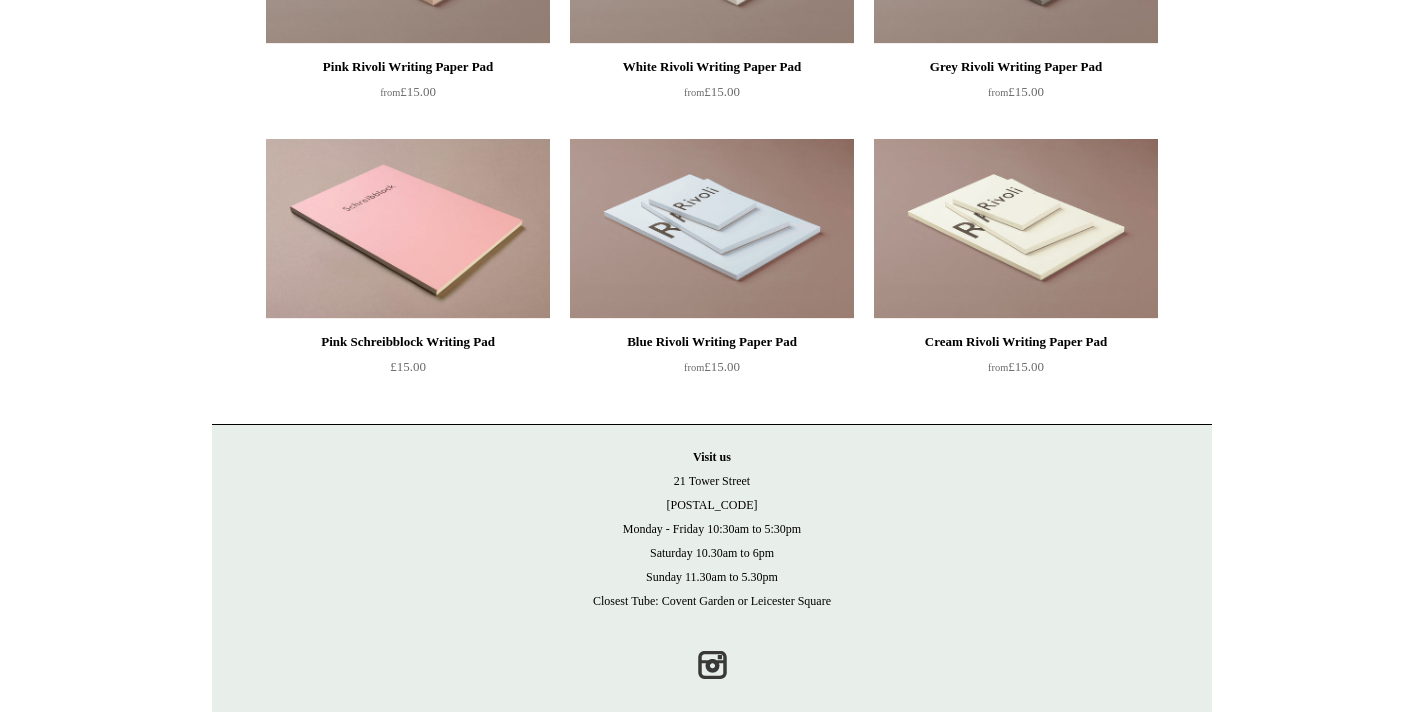 click on "Pink Schreibblock Writing Pad" at bounding box center [408, 342] 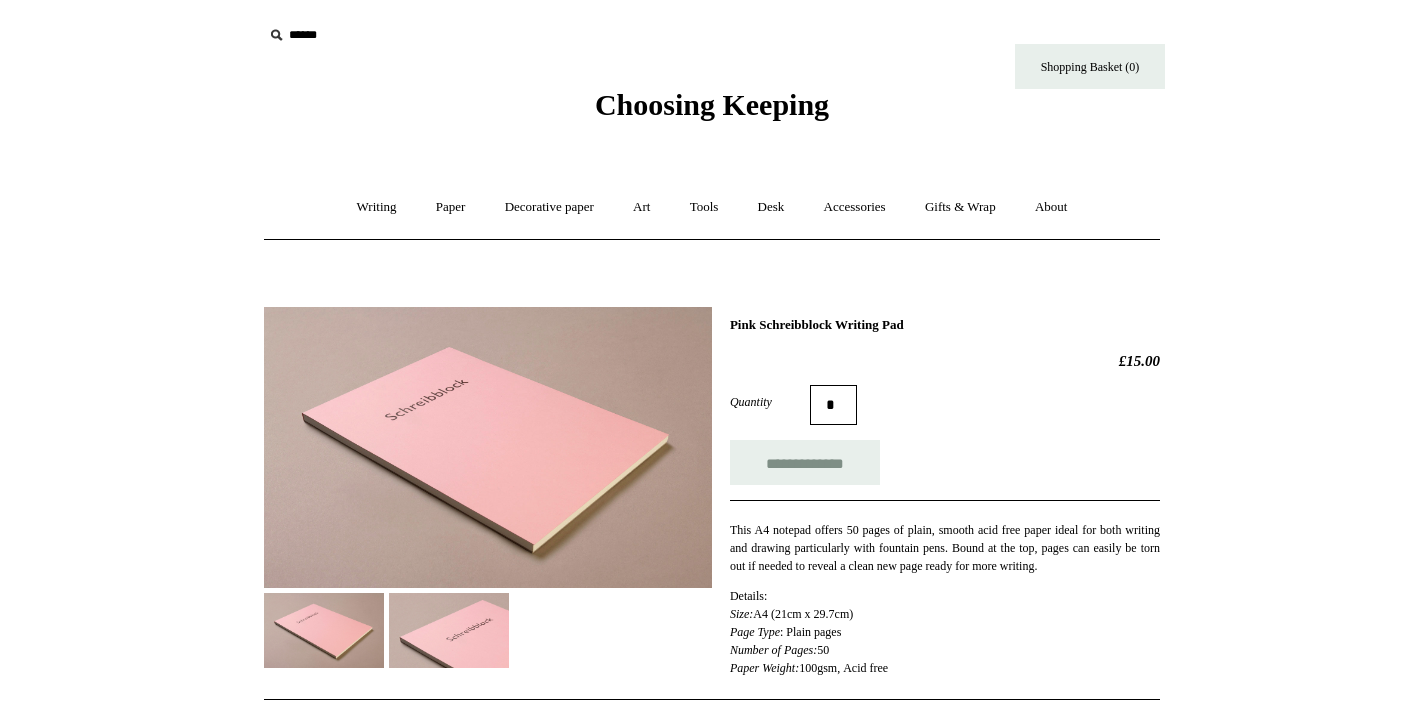 scroll, scrollTop: 0, scrollLeft: 0, axis: both 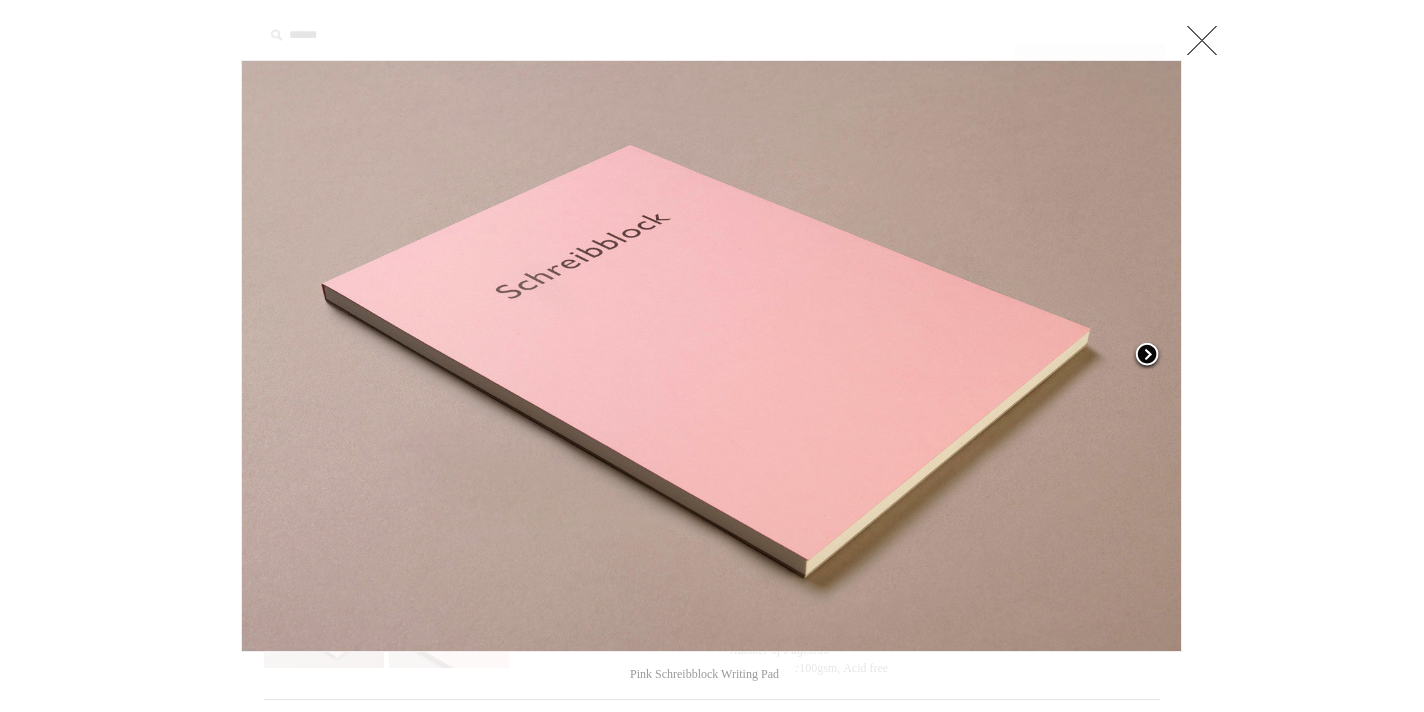 click at bounding box center (1147, 356) 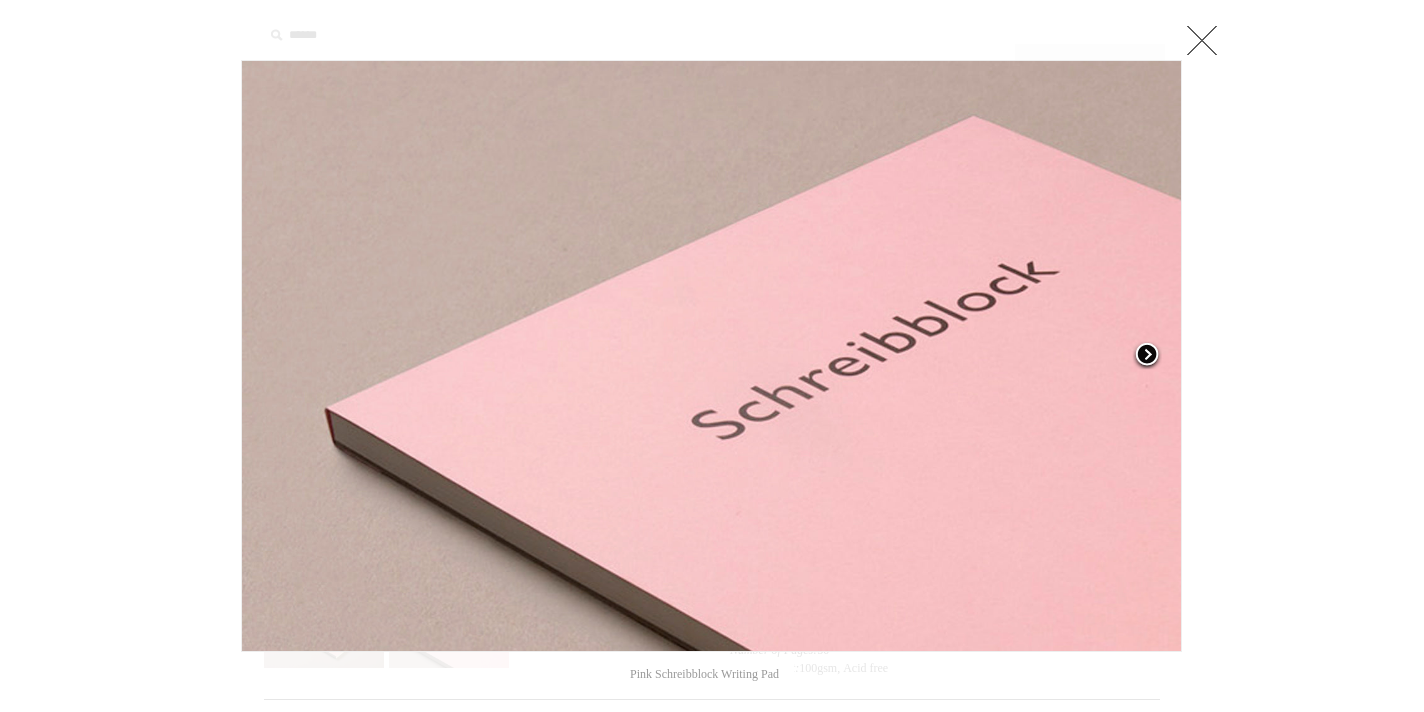 click at bounding box center (1147, 356) 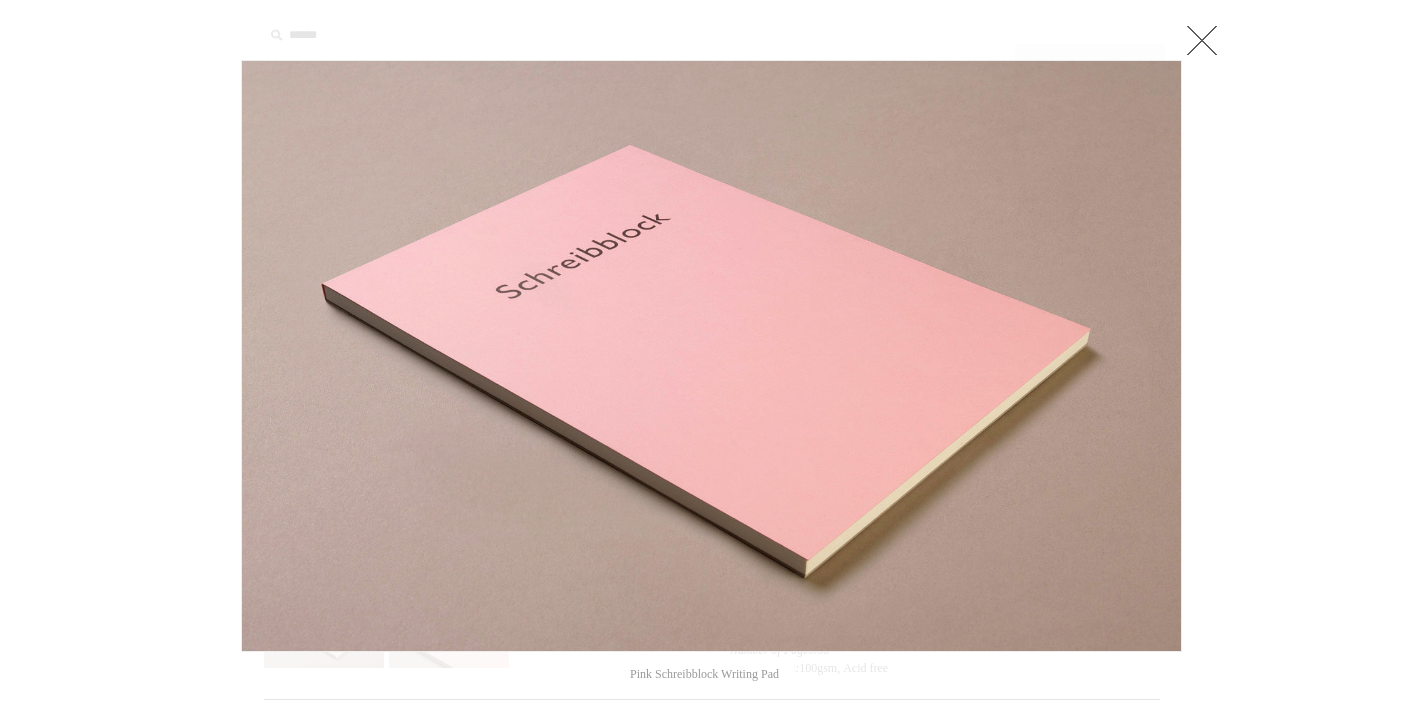 click at bounding box center (1202, 40) 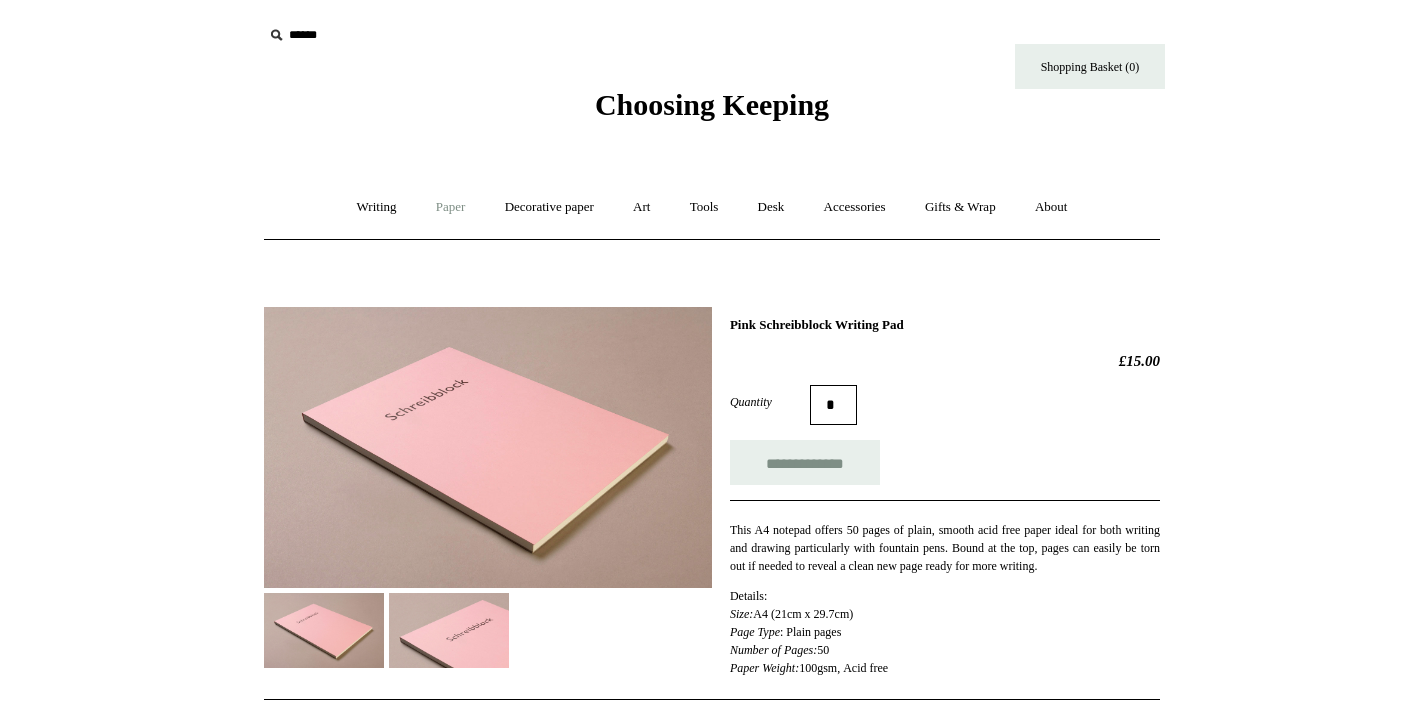 click on "Paper +" at bounding box center [451, 207] 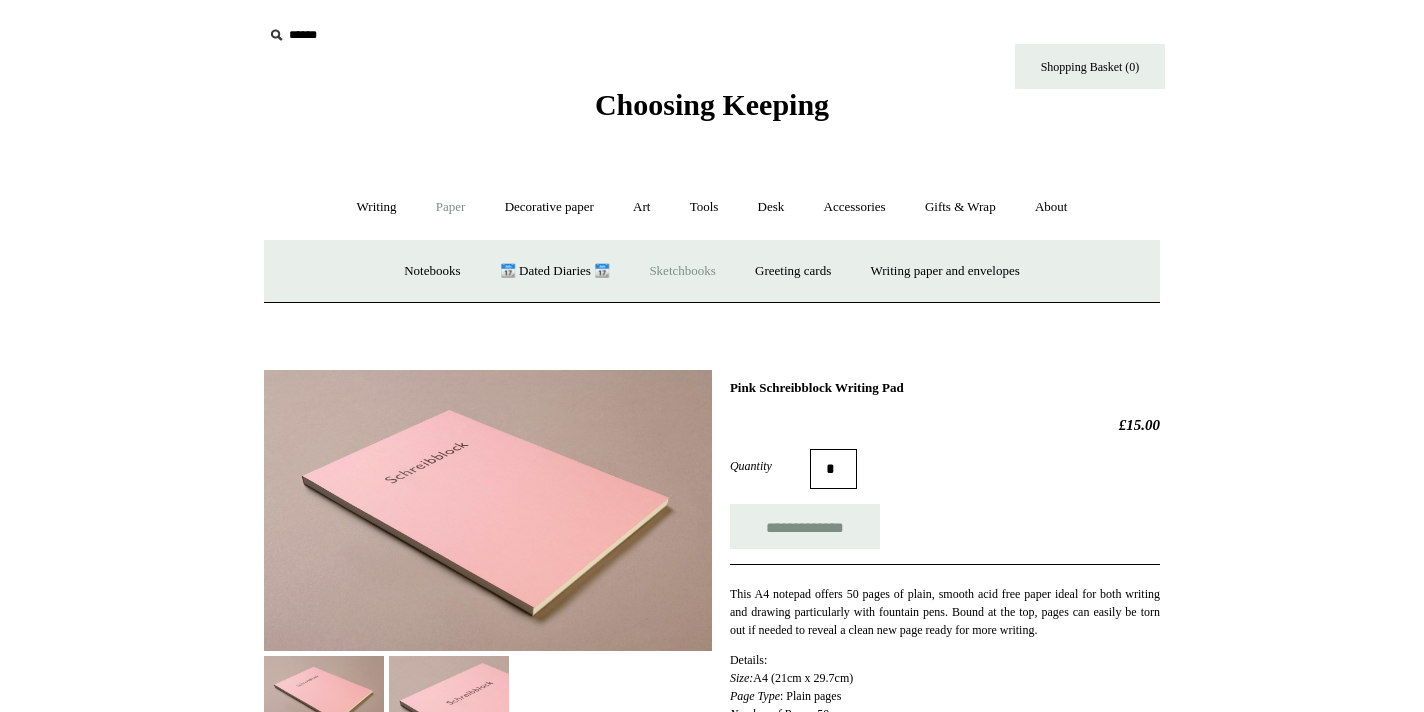 click on "Sketchbooks +" at bounding box center (682, 271) 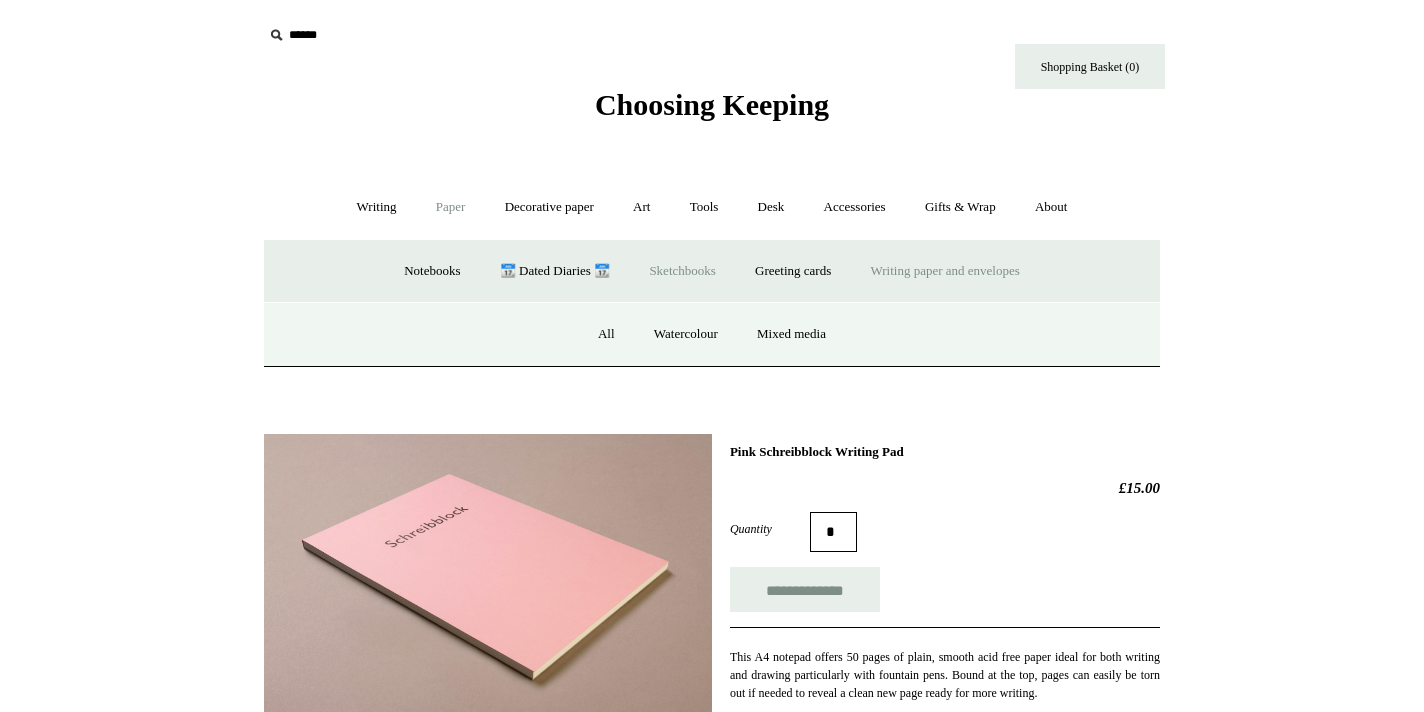 click on "Writing paper and envelopes +" at bounding box center (945, 271) 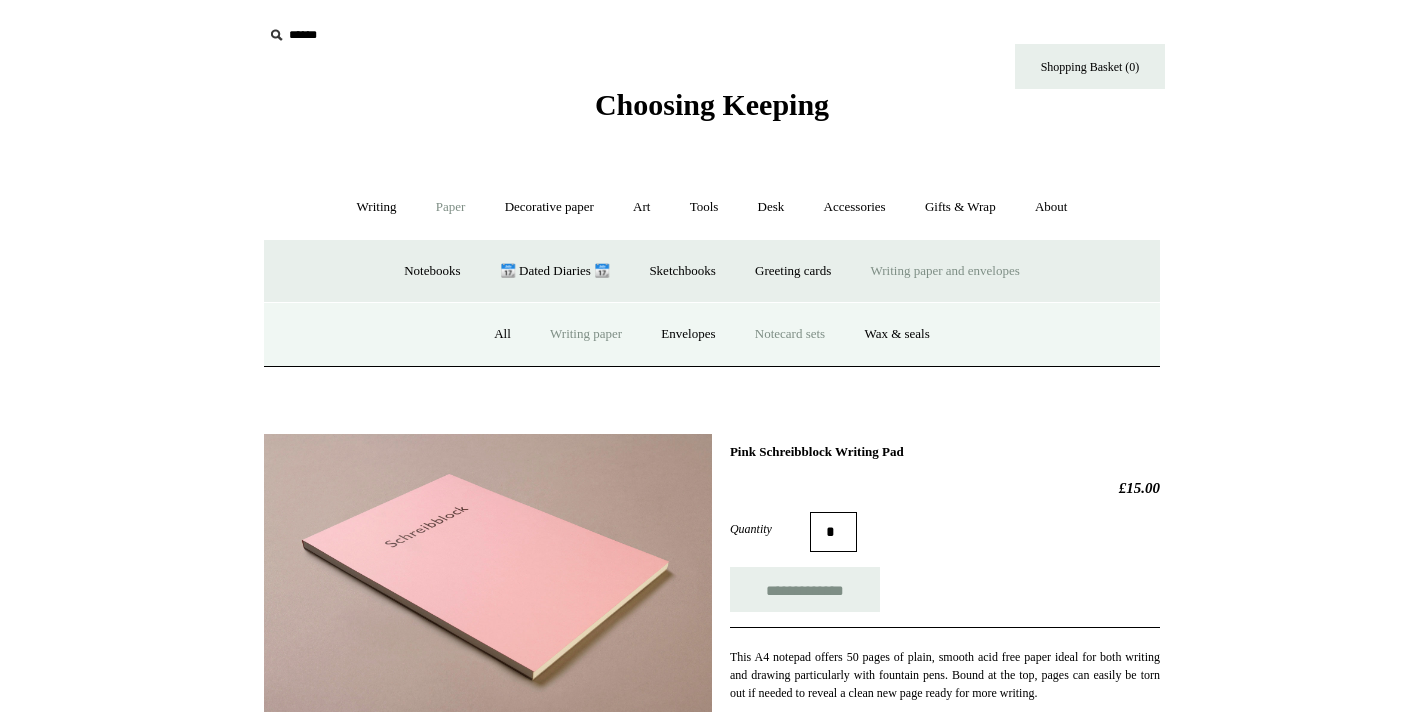click on "Notecard sets" at bounding box center (790, 334) 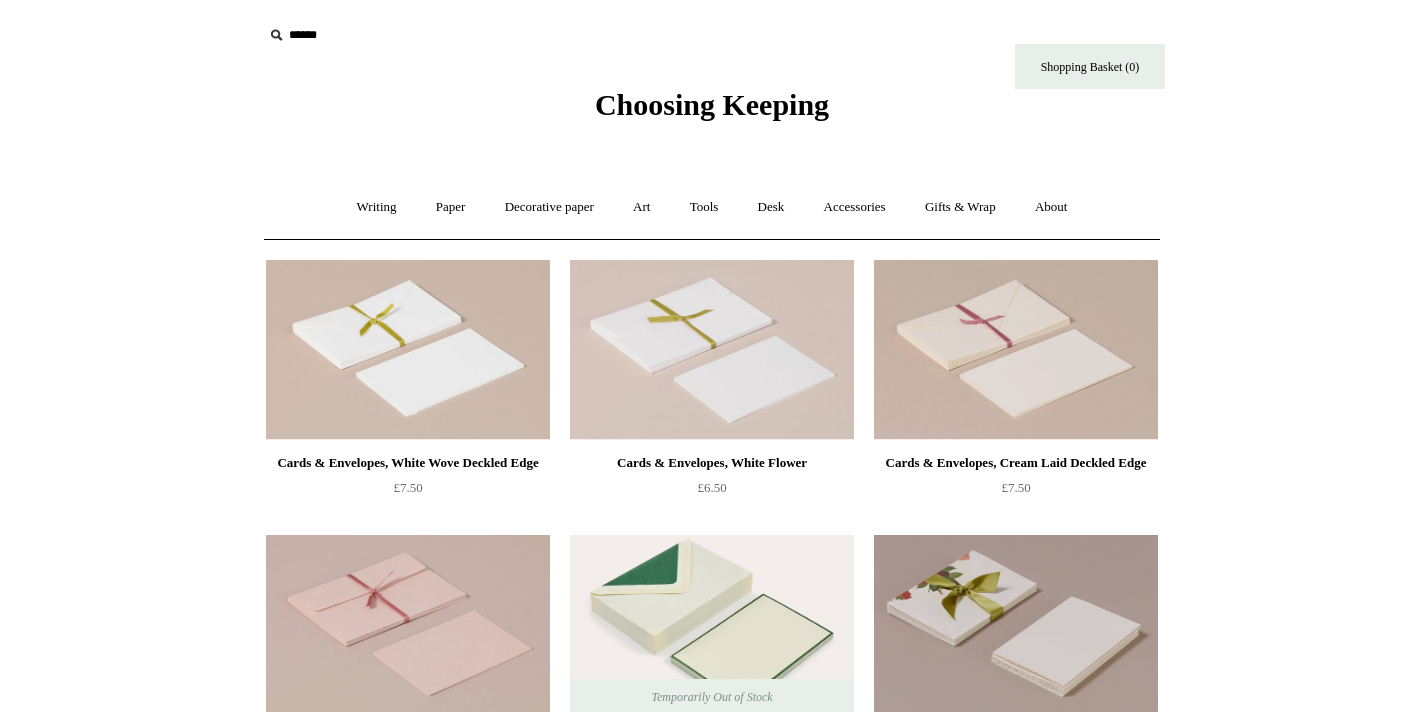 scroll, scrollTop: 0, scrollLeft: 0, axis: both 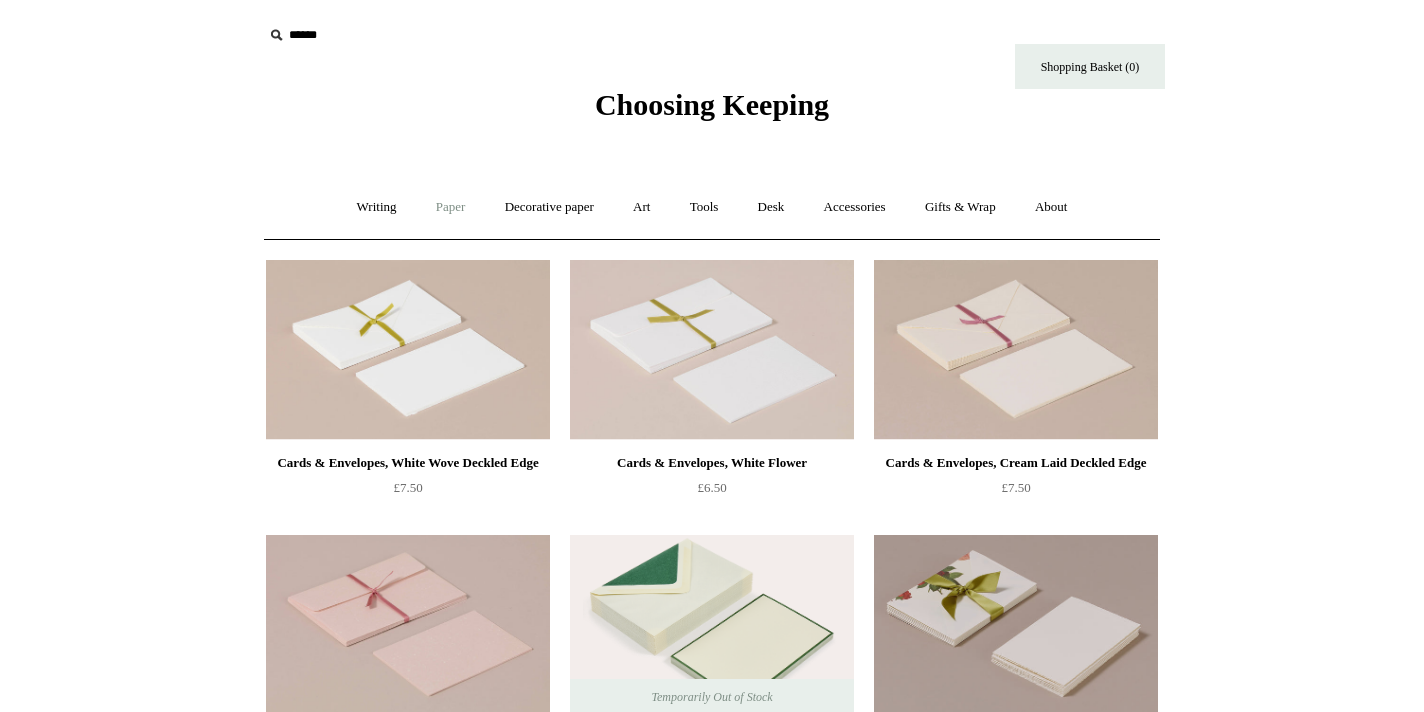 click on "Paper +" at bounding box center [451, 207] 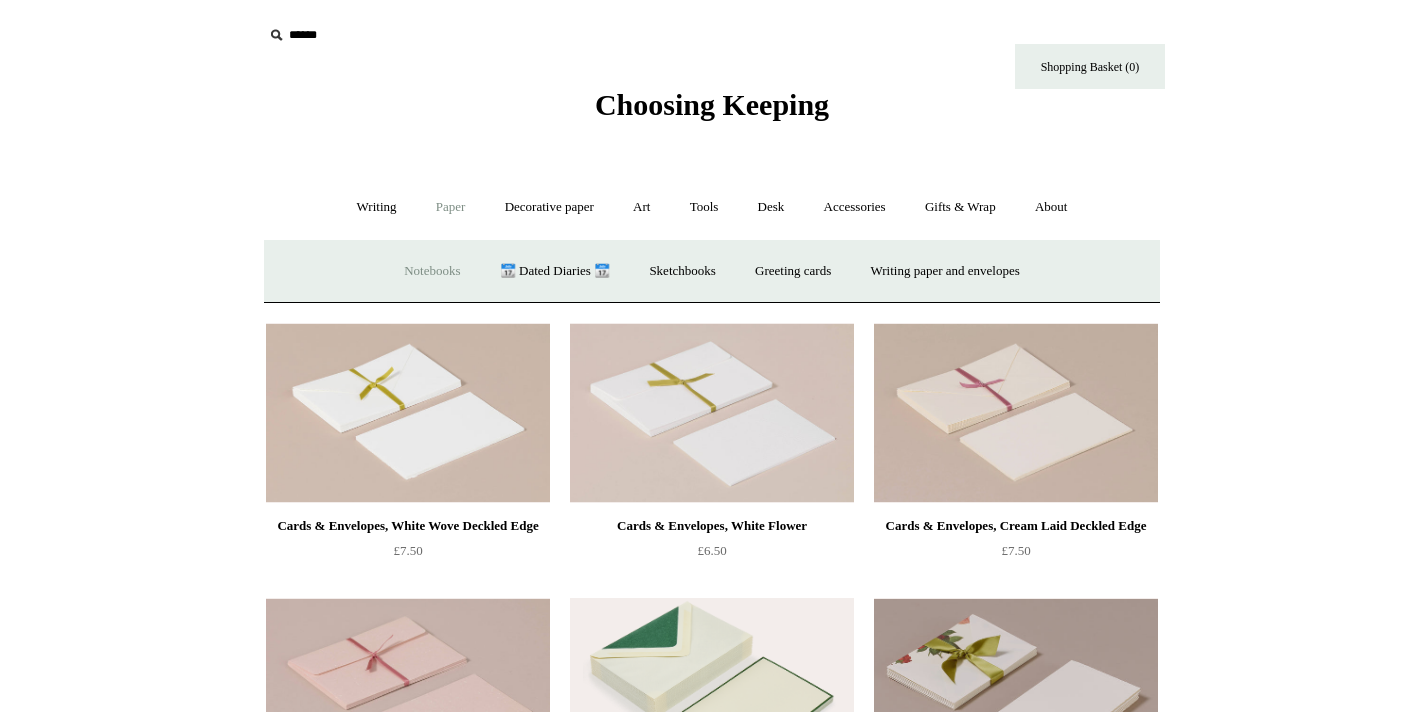 click on "Notebooks +" at bounding box center [432, 271] 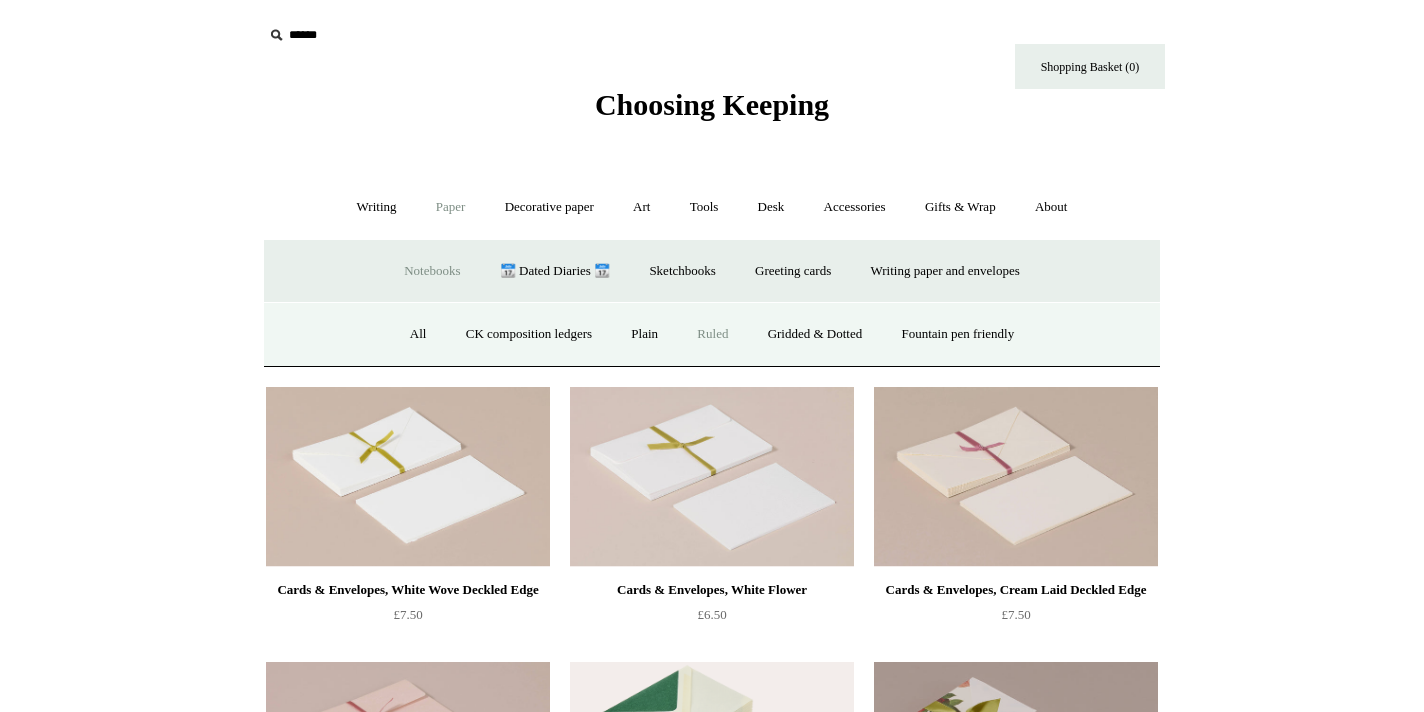 click on "Ruled" at bounding box center (712, 334) 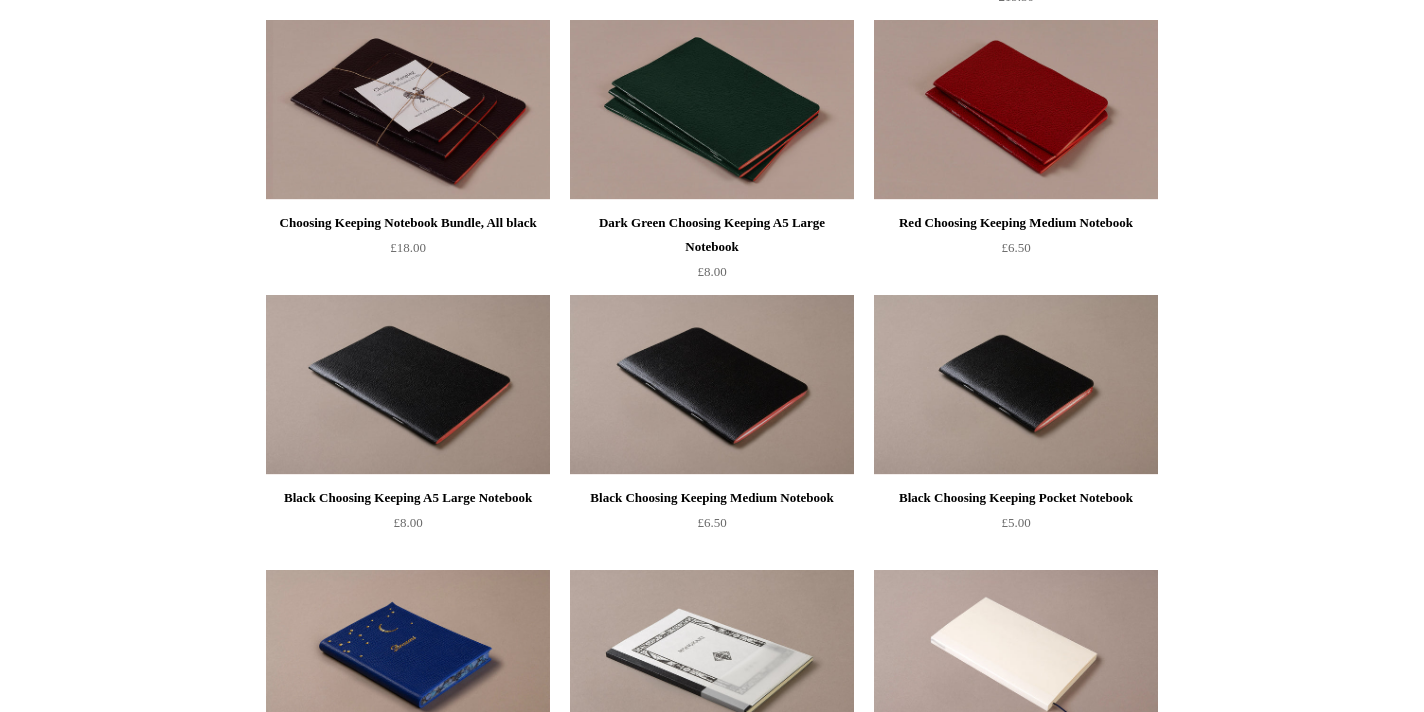 scroll, scrollTop: 608, scrollLeft: 0, axis: vertical 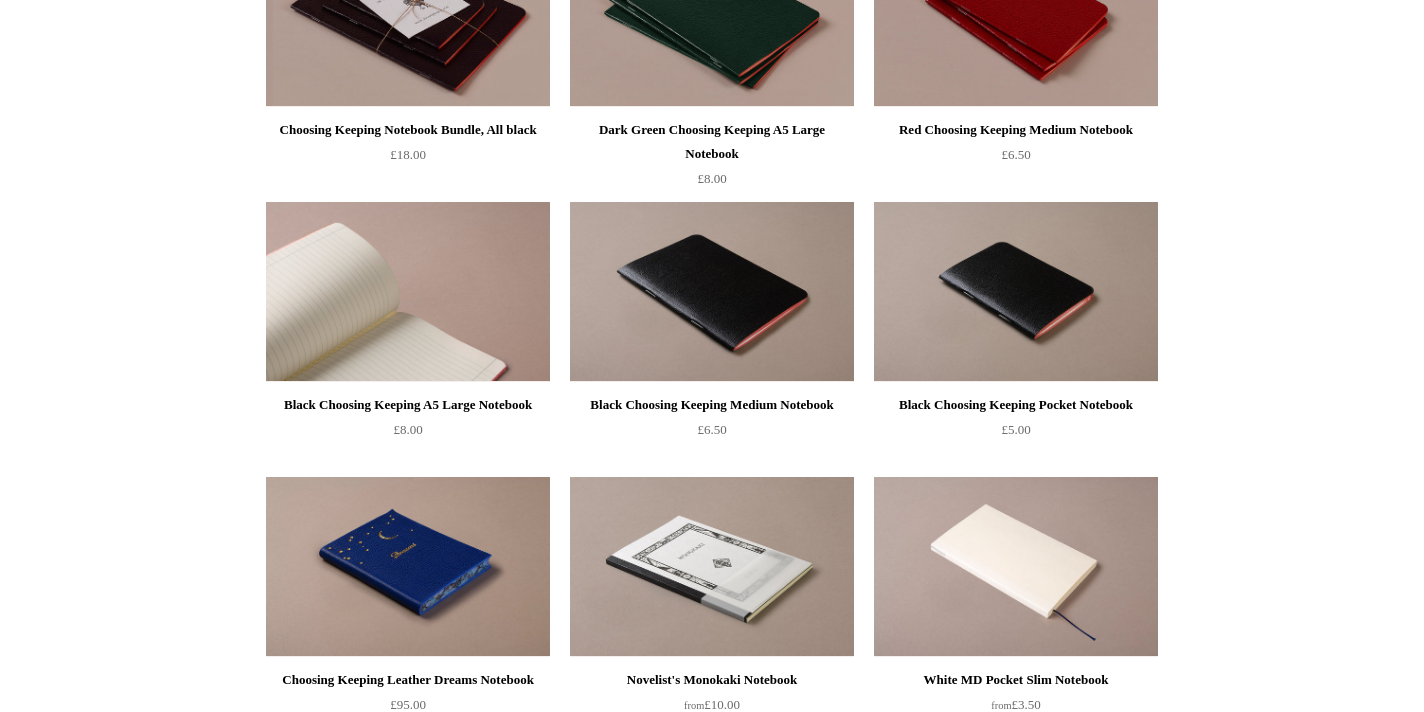 click at bounding box center [408, 292] 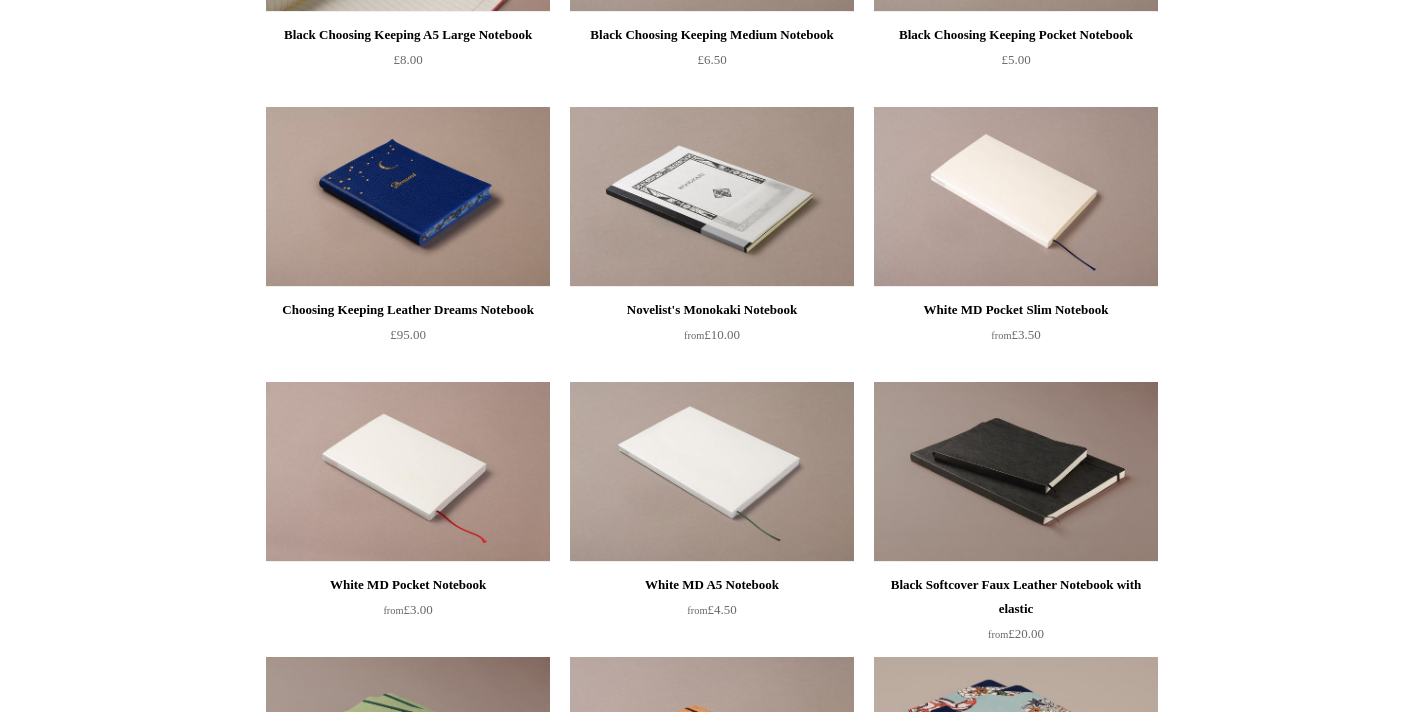 scroll, scrollTop: 981, scrollLeft: 0, axis: vertical 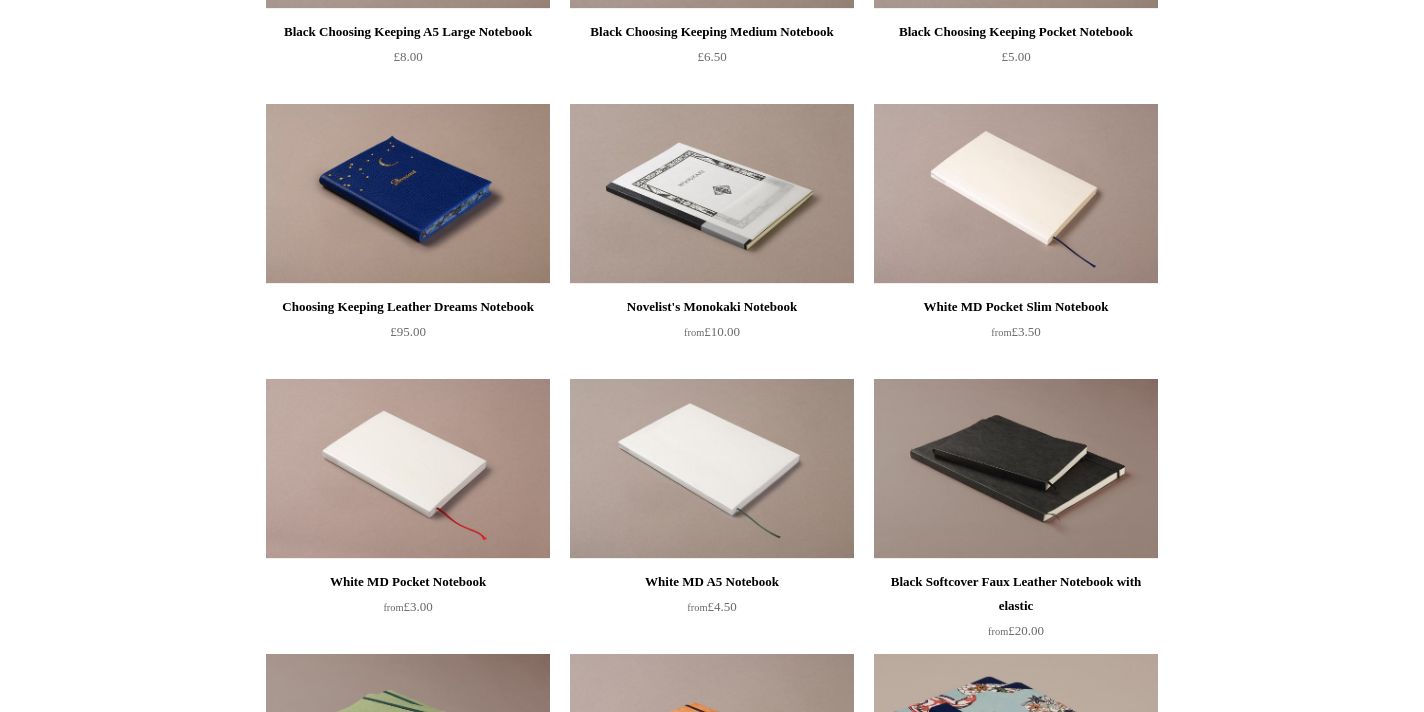 click on "Novelist's Monokaki Notebook" at bounding box center [712, 307] 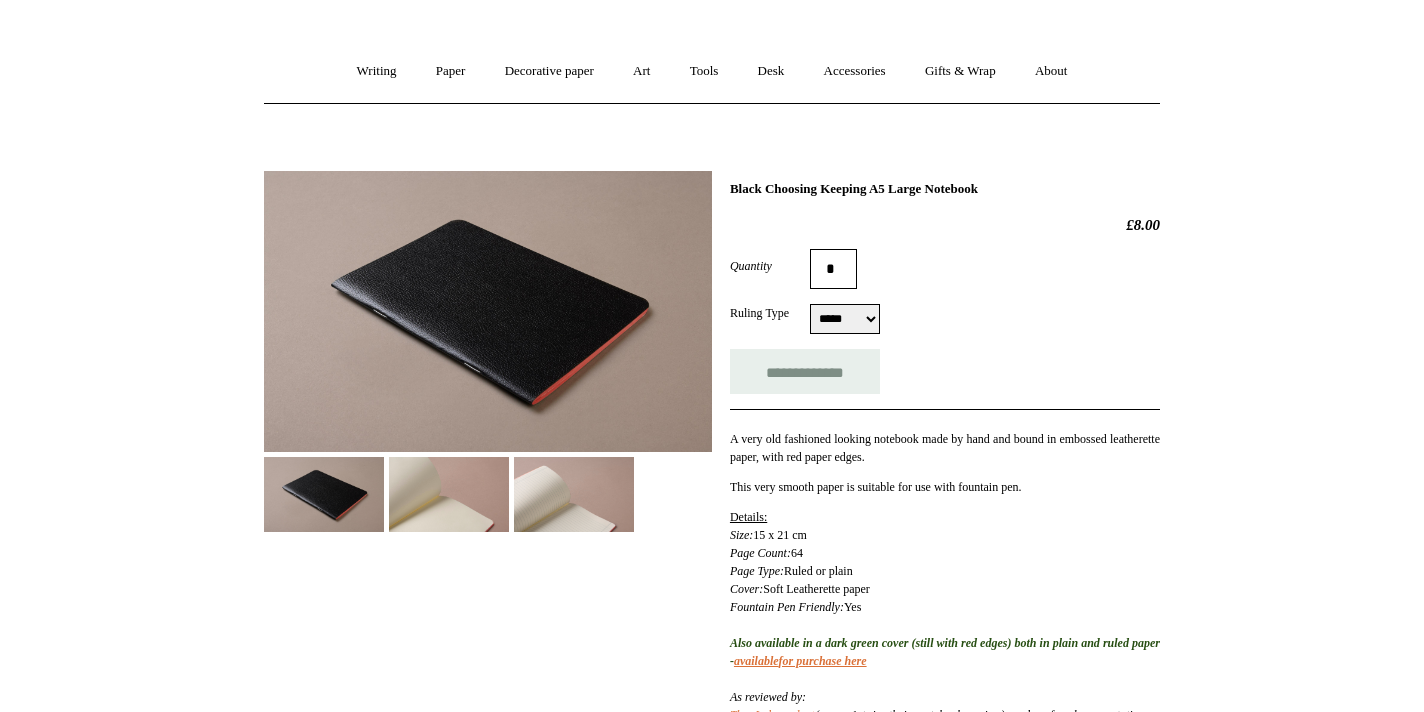 scroll, scrollTop: 179, scrollLeft: 0, axis: vertical 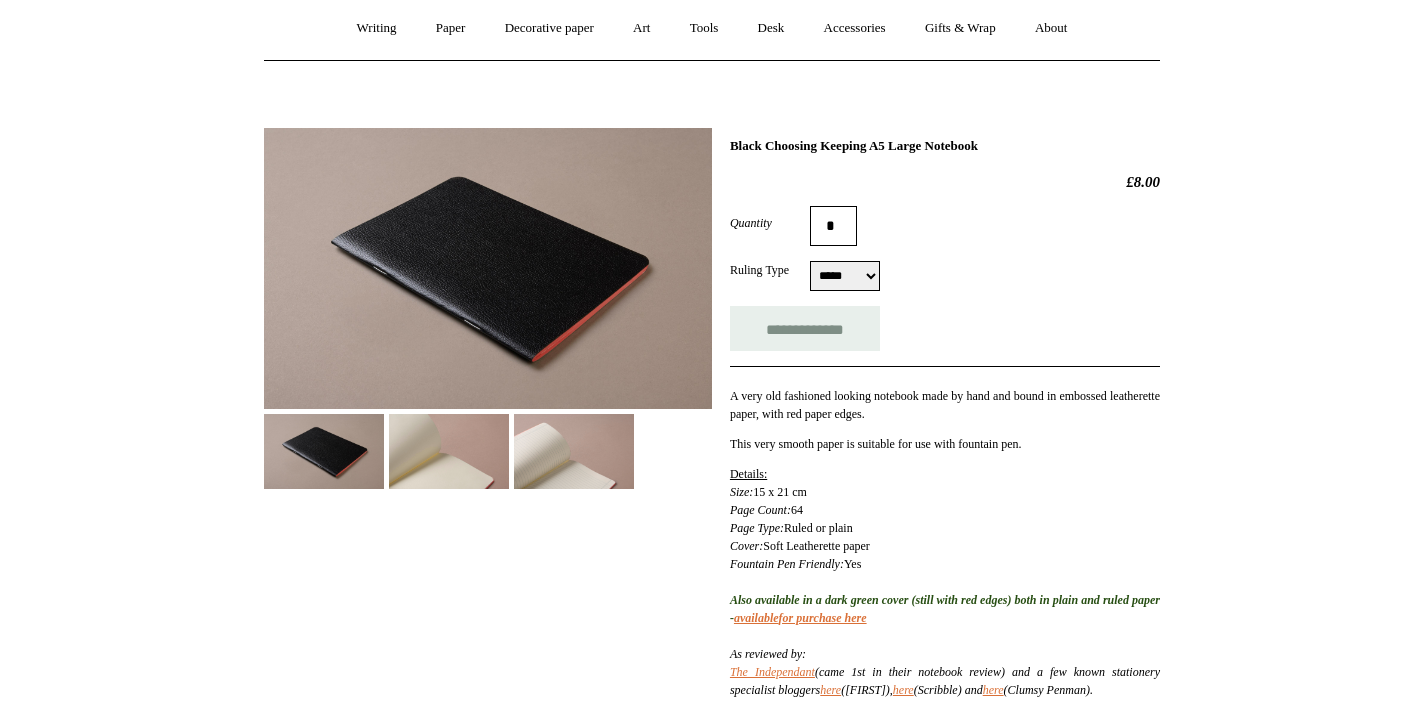 select on "*****" 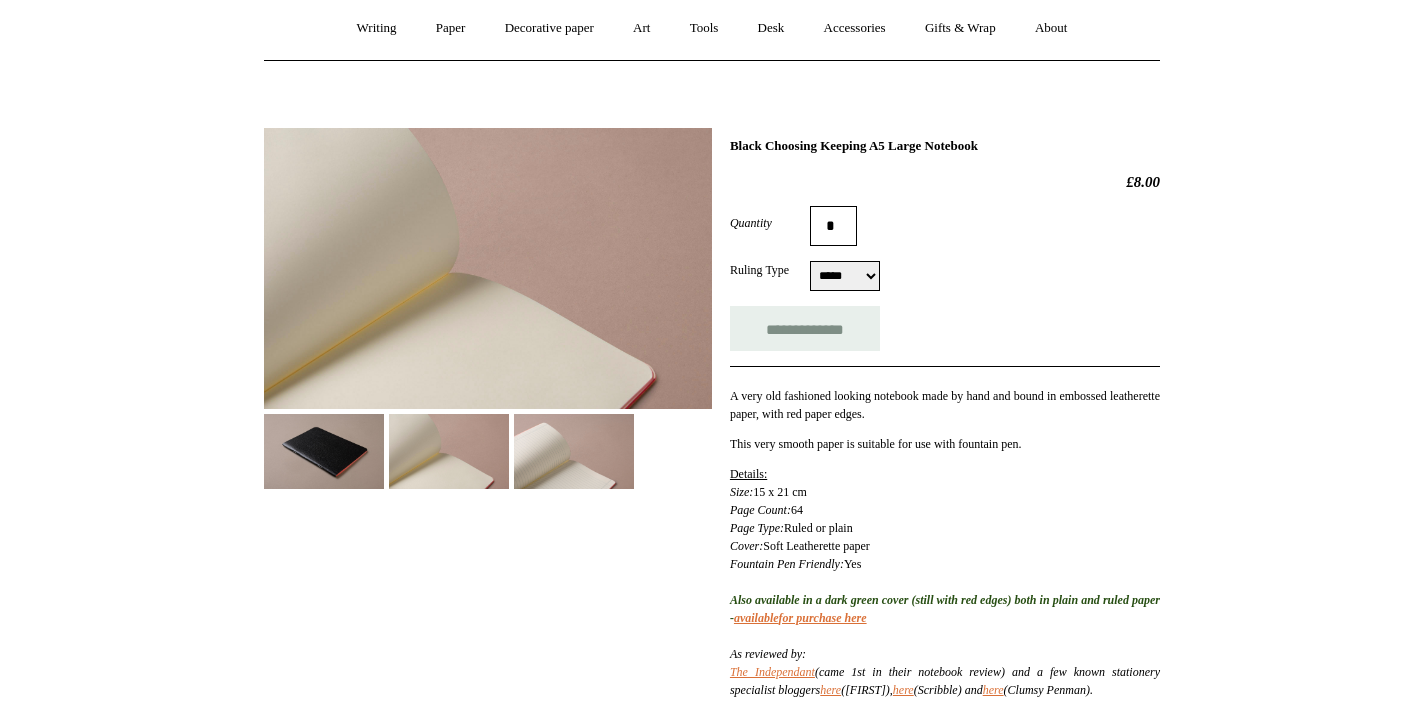 click at bounding box center [574, 451] 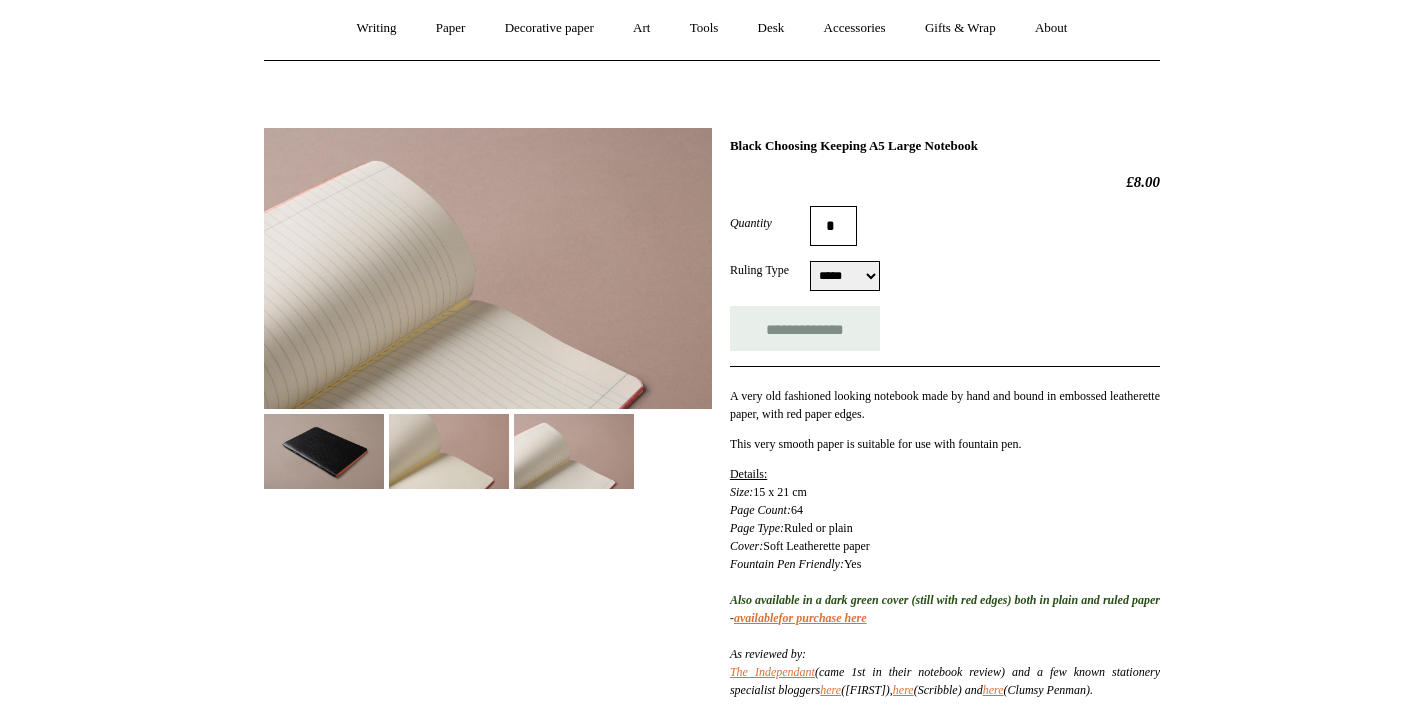 click at bounding box center (324, 451) 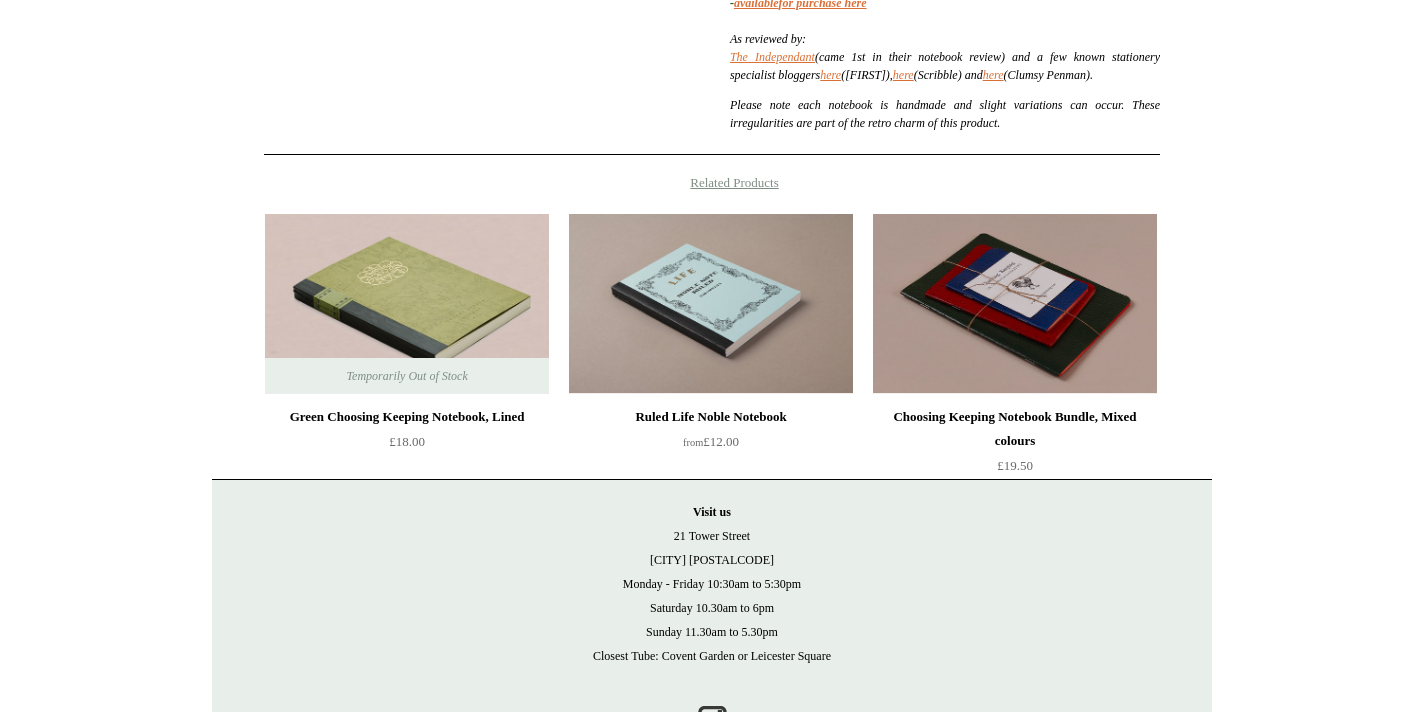 scroll, scrollTop: 817, scrollLeft: 0, axis: vertical 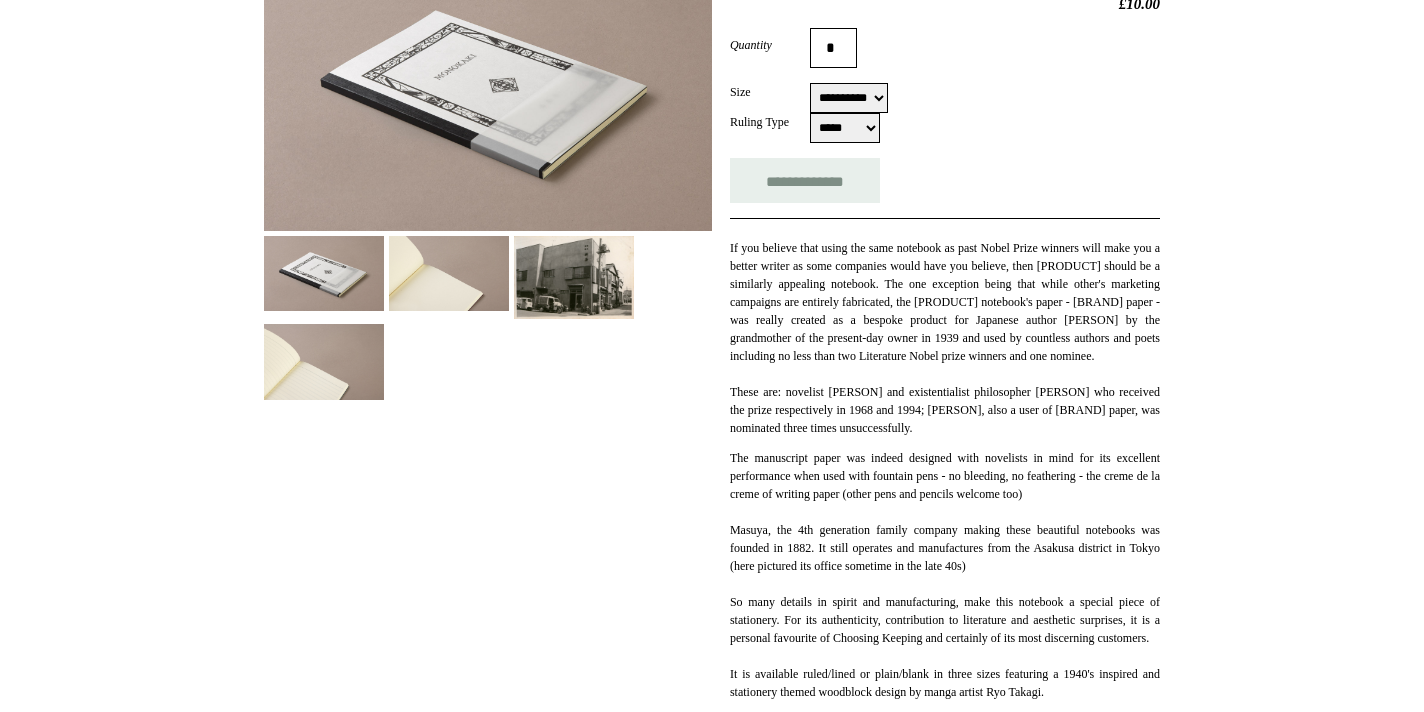 click at bounding box center [324, 273] 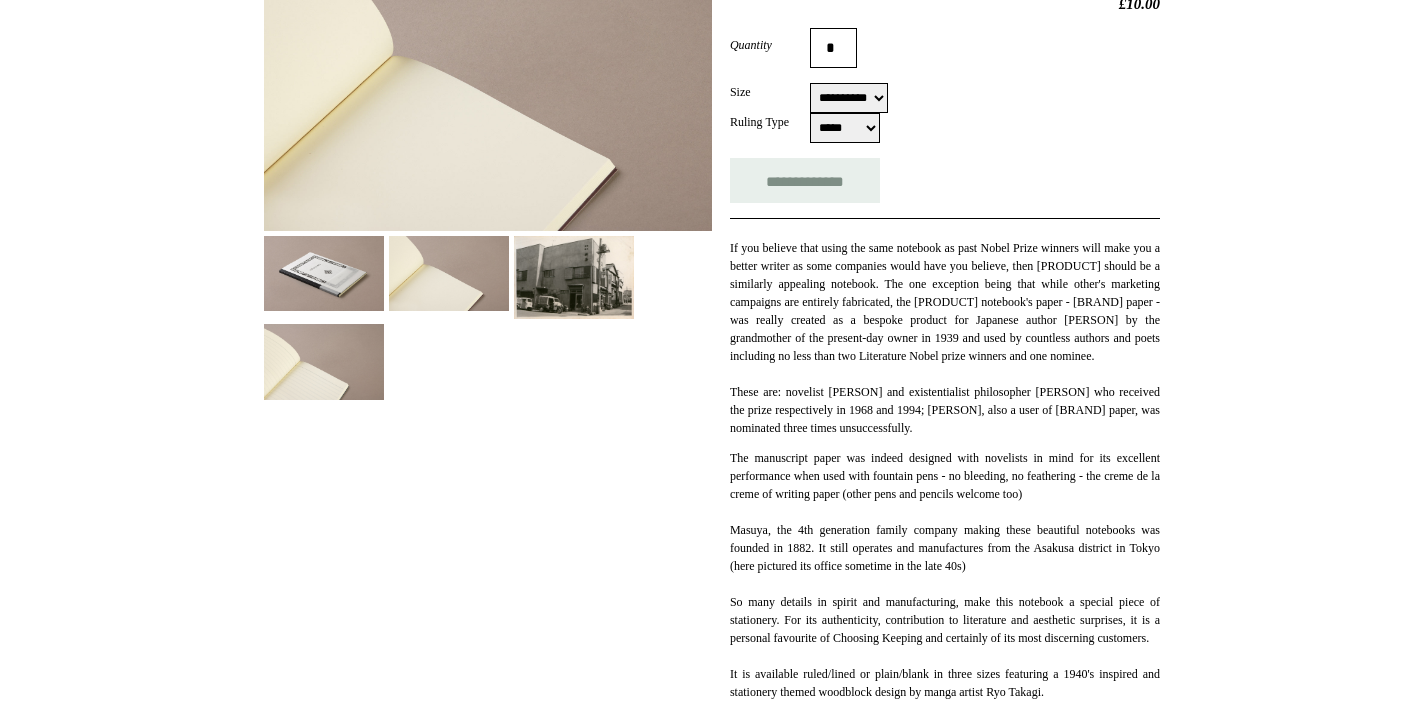 click at bounding box center [324, 361] 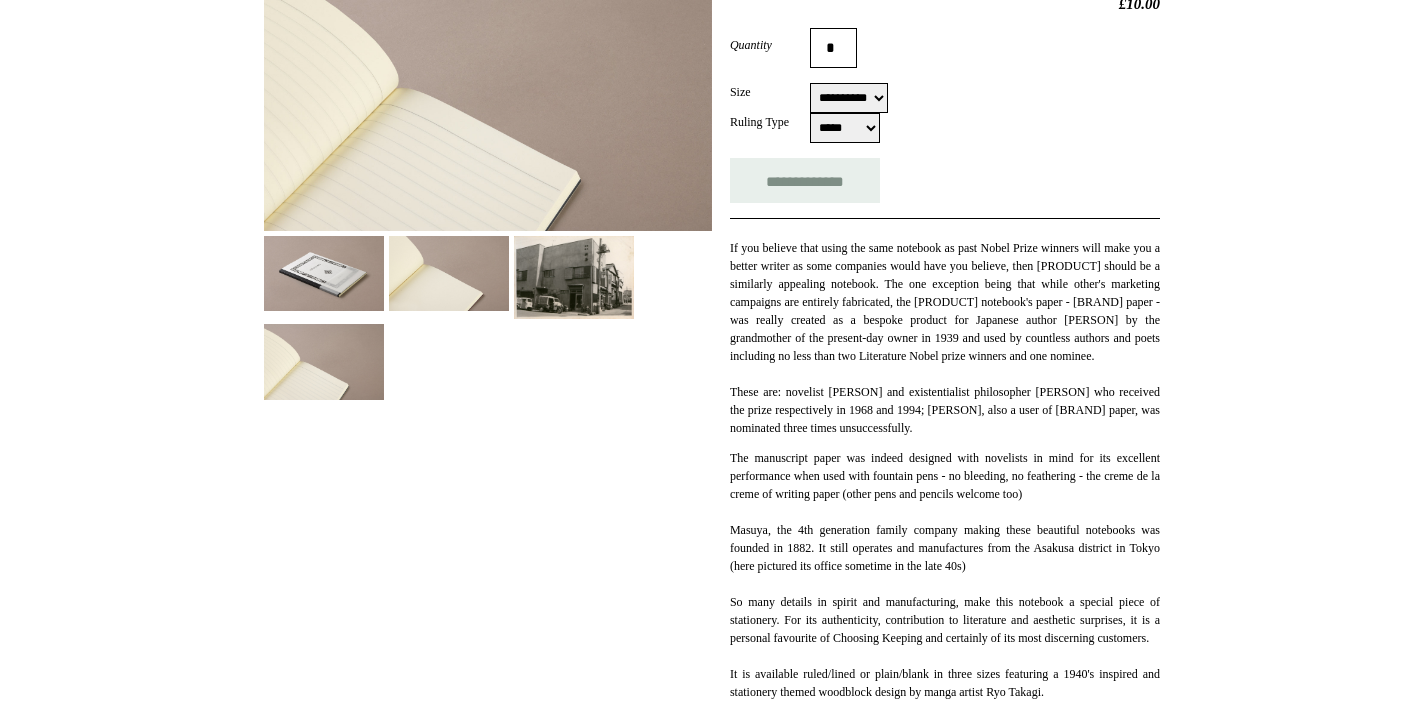 click at bounding box center (574, 278) 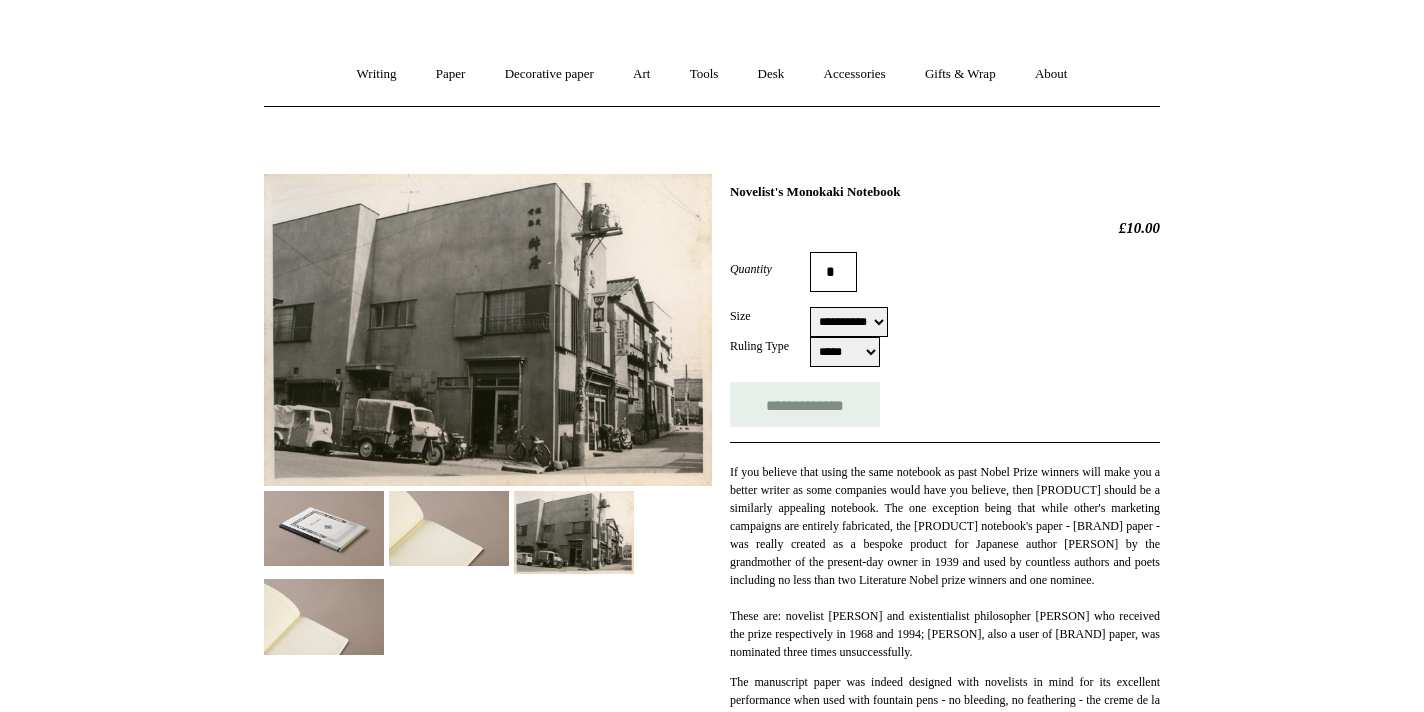 scroll, scrollTop: 87, scrollLeft: 0, axis: vertical 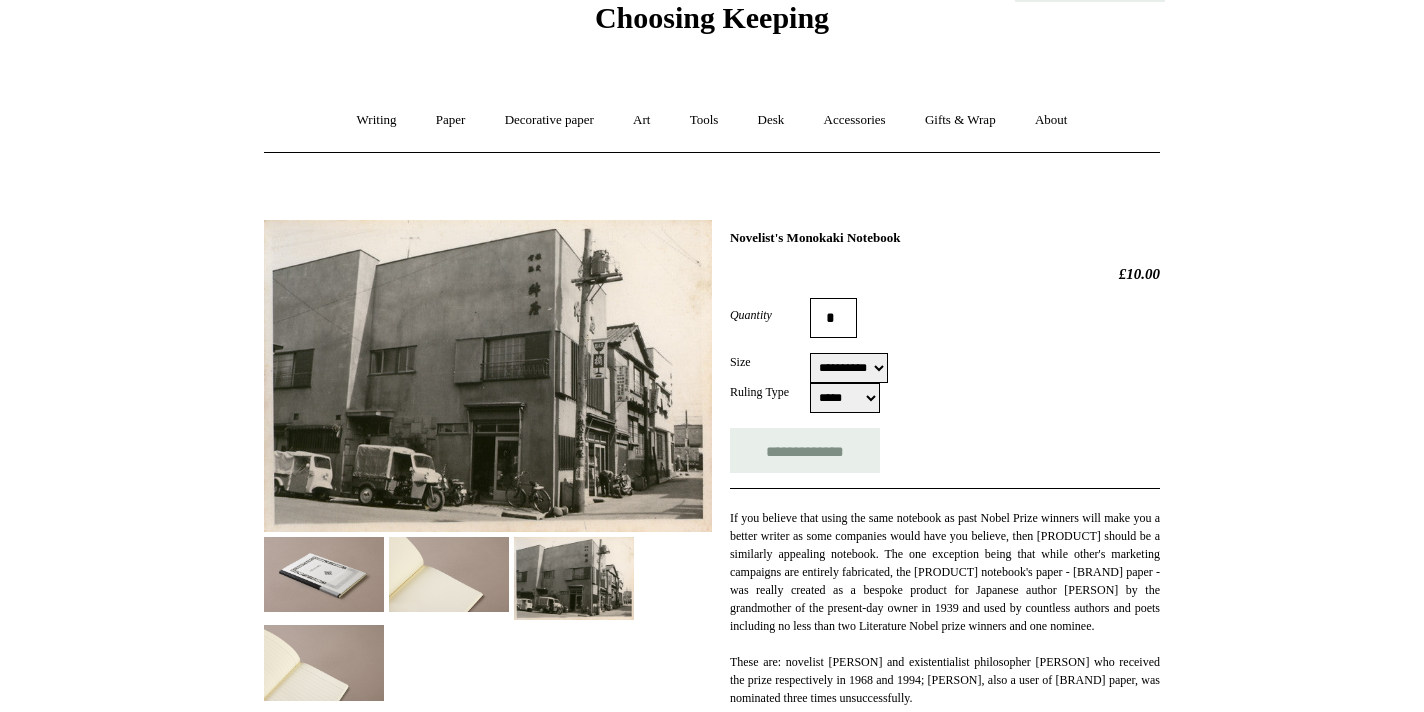 select on "**********" 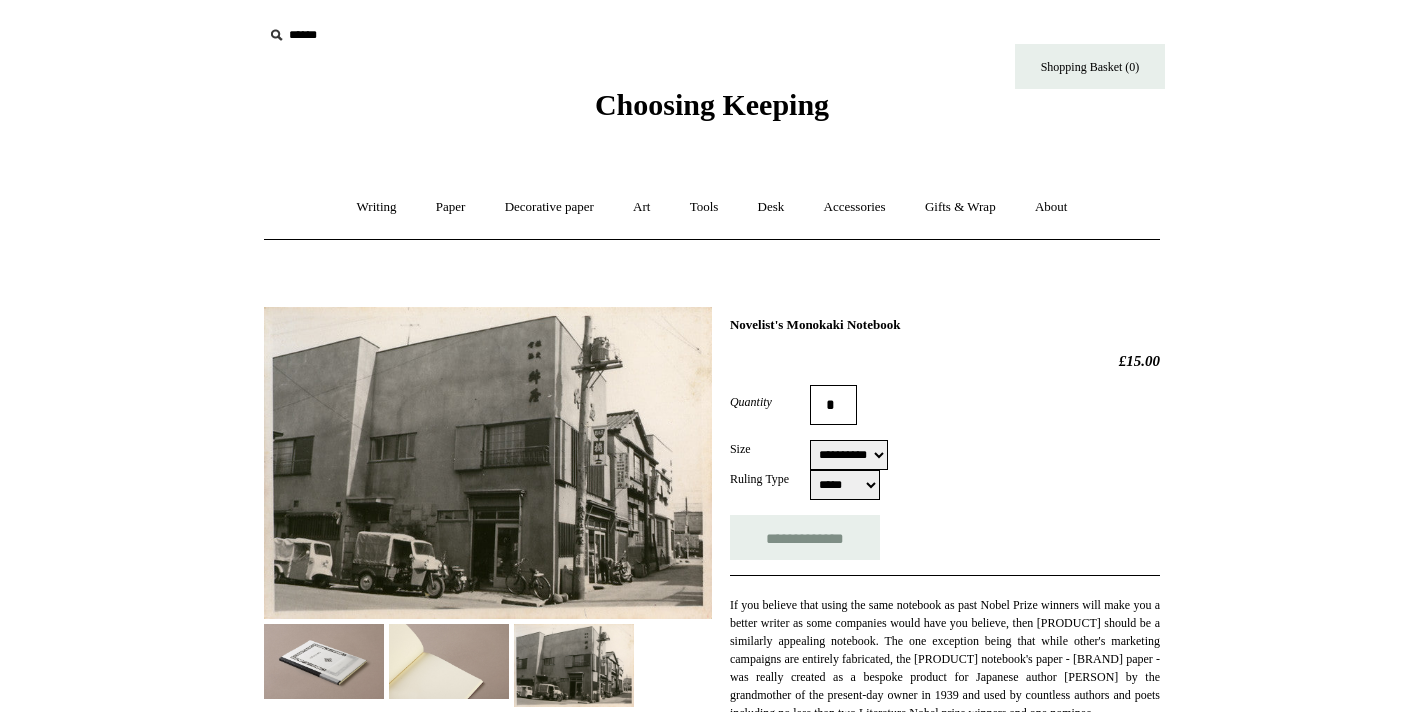 scroll, scrollTop: 0, scrollLeft: 0, axis: both 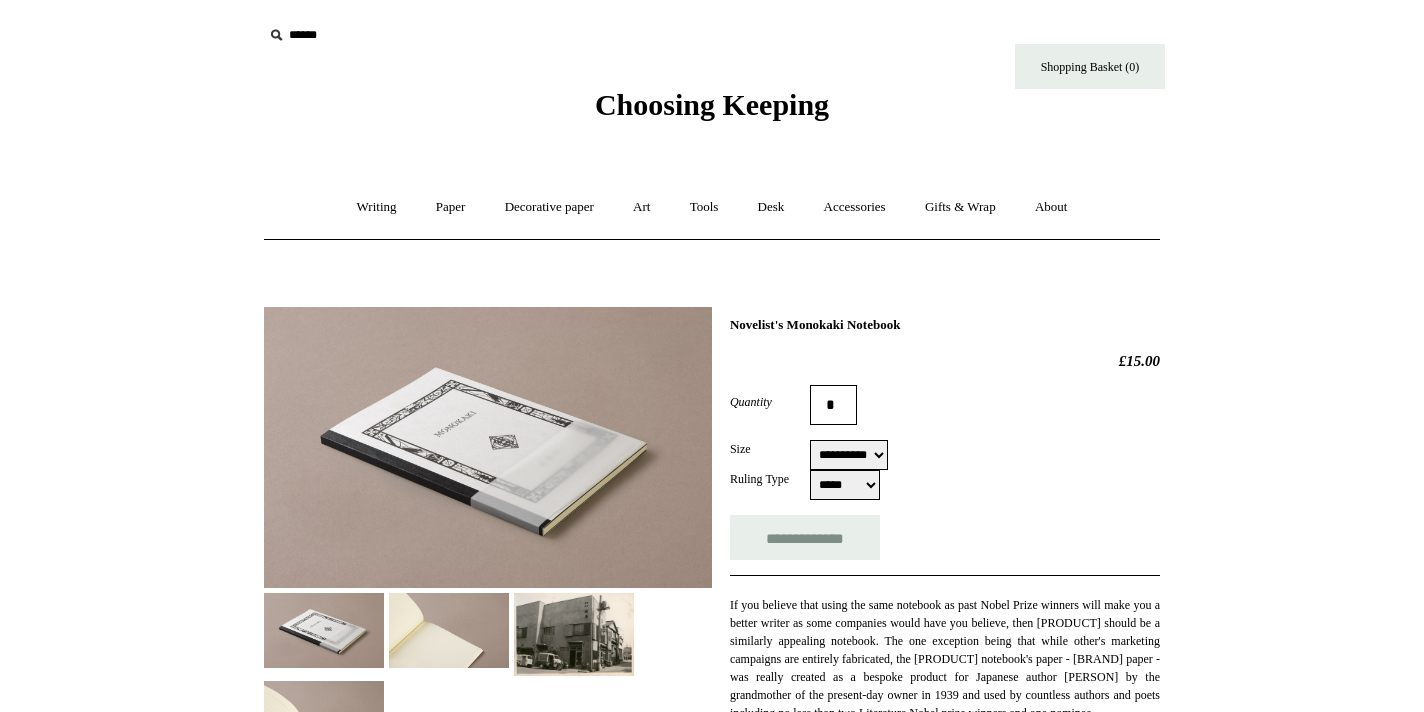 click at bounding box center [488, 447] 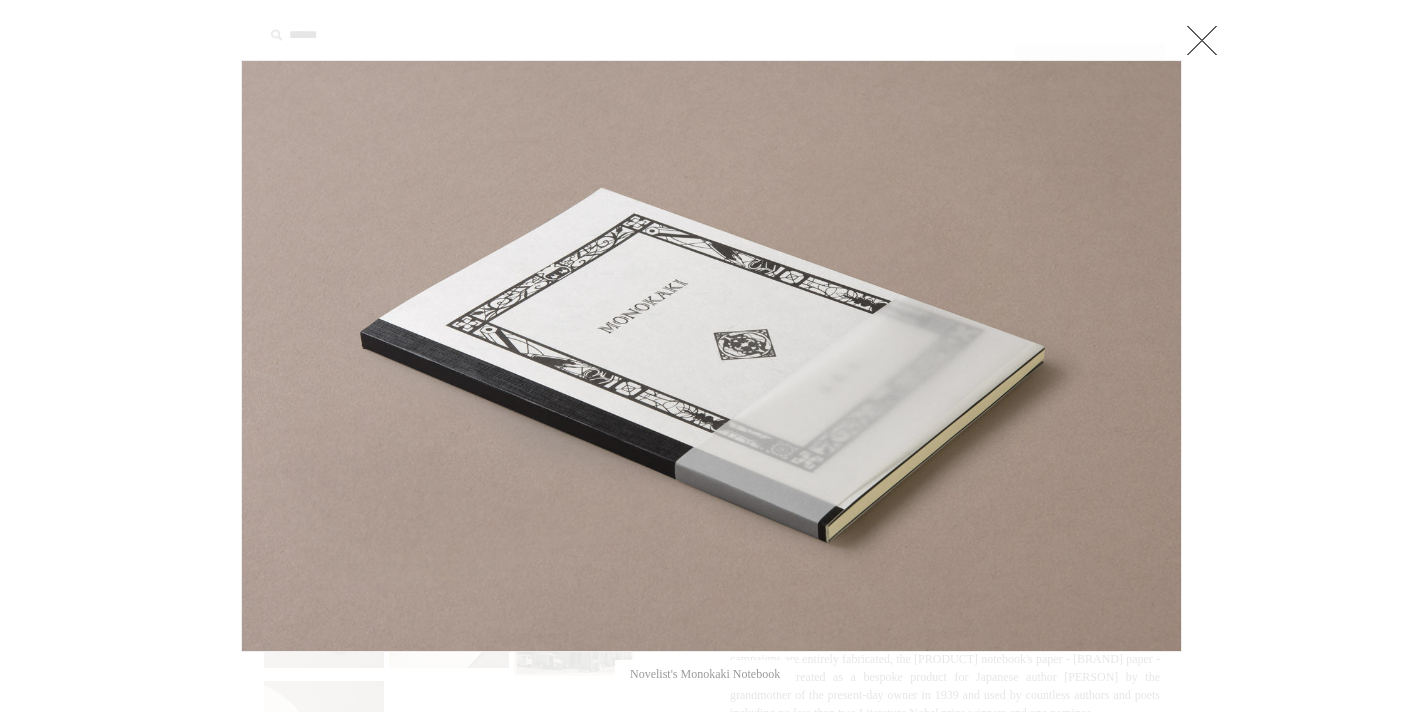 click at bounding box center (1202, 40) 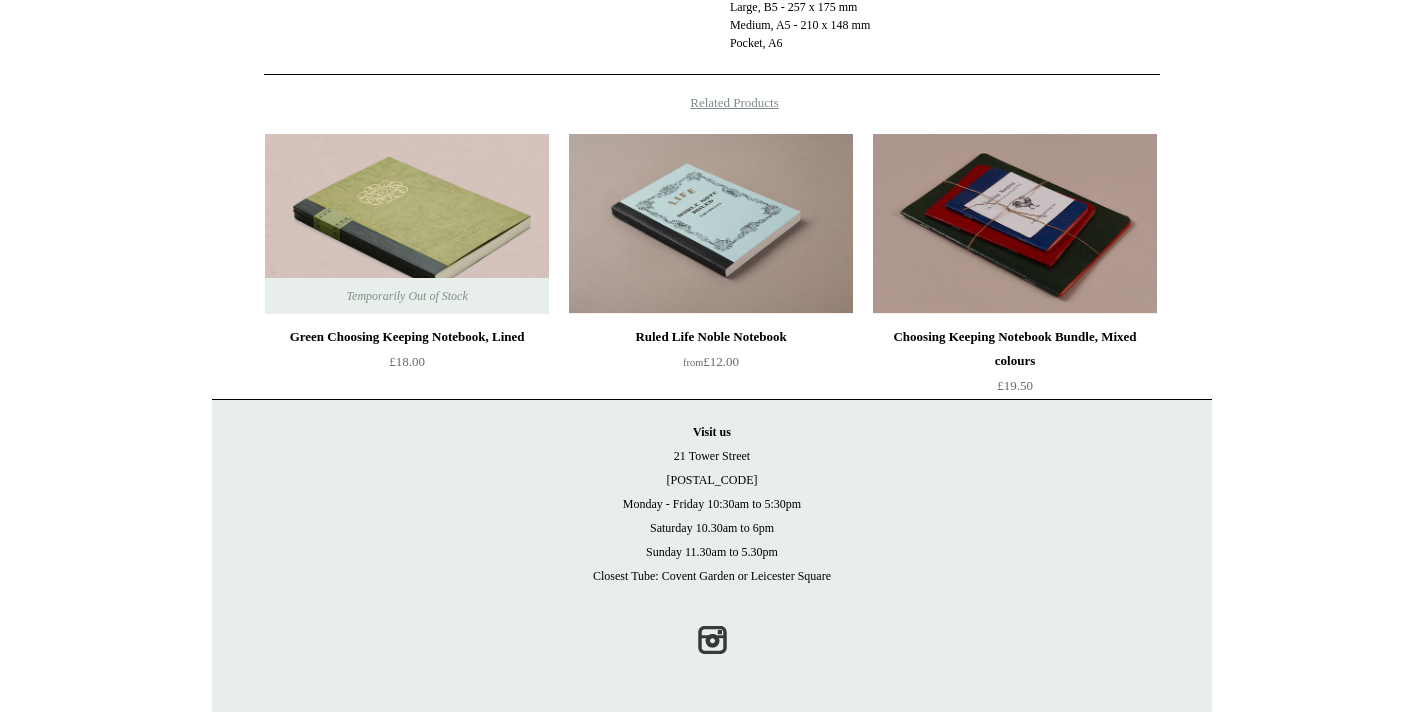scroll, scrollTop: 1251, scrollLeft: 0, axis: vertical 